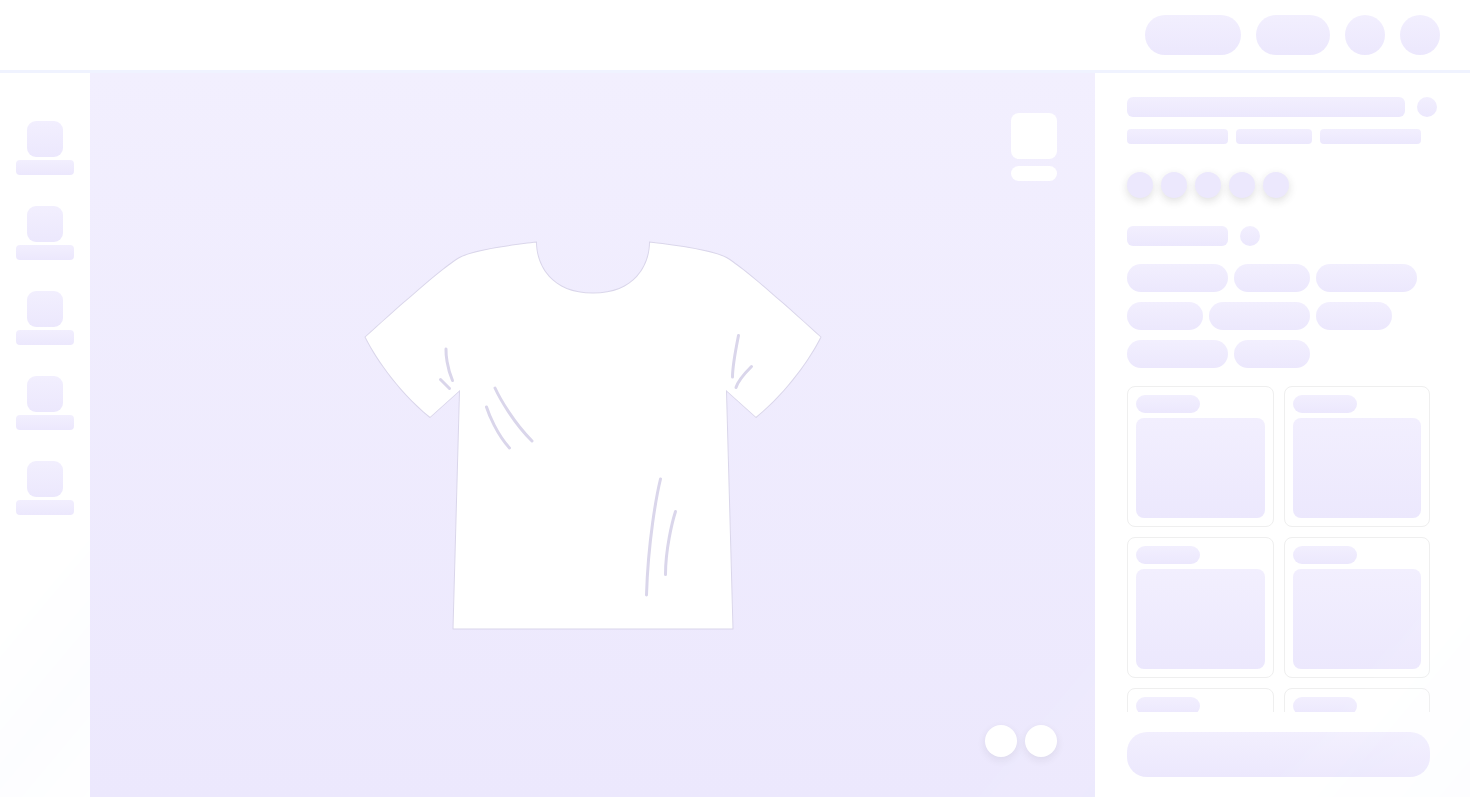 scroll, scrollTop: 0, scrollLeft: 0, axis: both 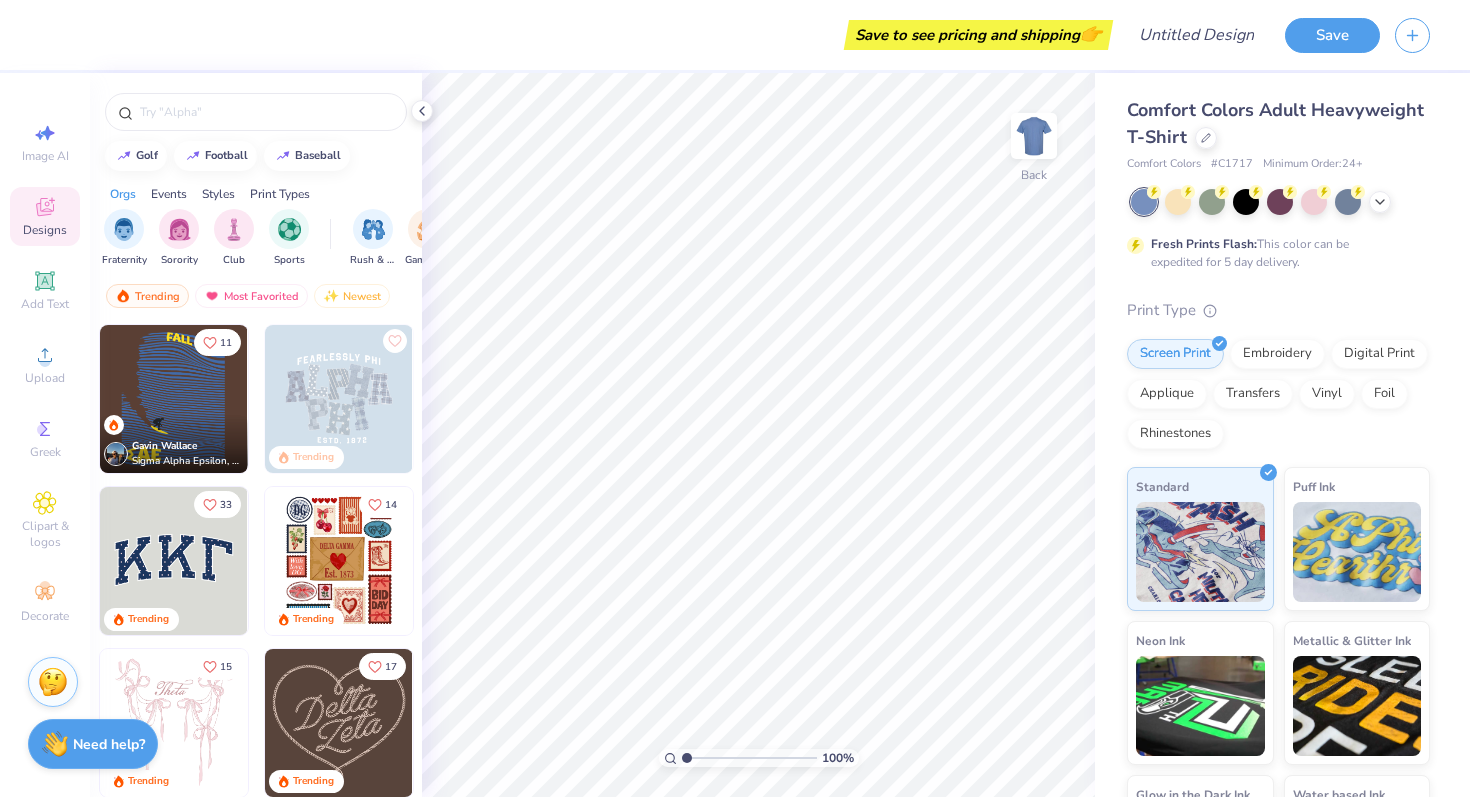 click on "Comfort Colors Adult Heavyweight T-Shirt Comfort Colors # C1717 Minimum Order:  24 +   Fresh Prints Flash:  This color can be expedited for 5 day delivery. Print Type Screen Print Embroidery Digital Print Applique Transfers Vinyl Foil Rhinestones Standard Puff Ink Neon Ink Metallic & Glitter Ink Glow in the Dark Ink Water based Ink" at bounding box center [1282, 496] 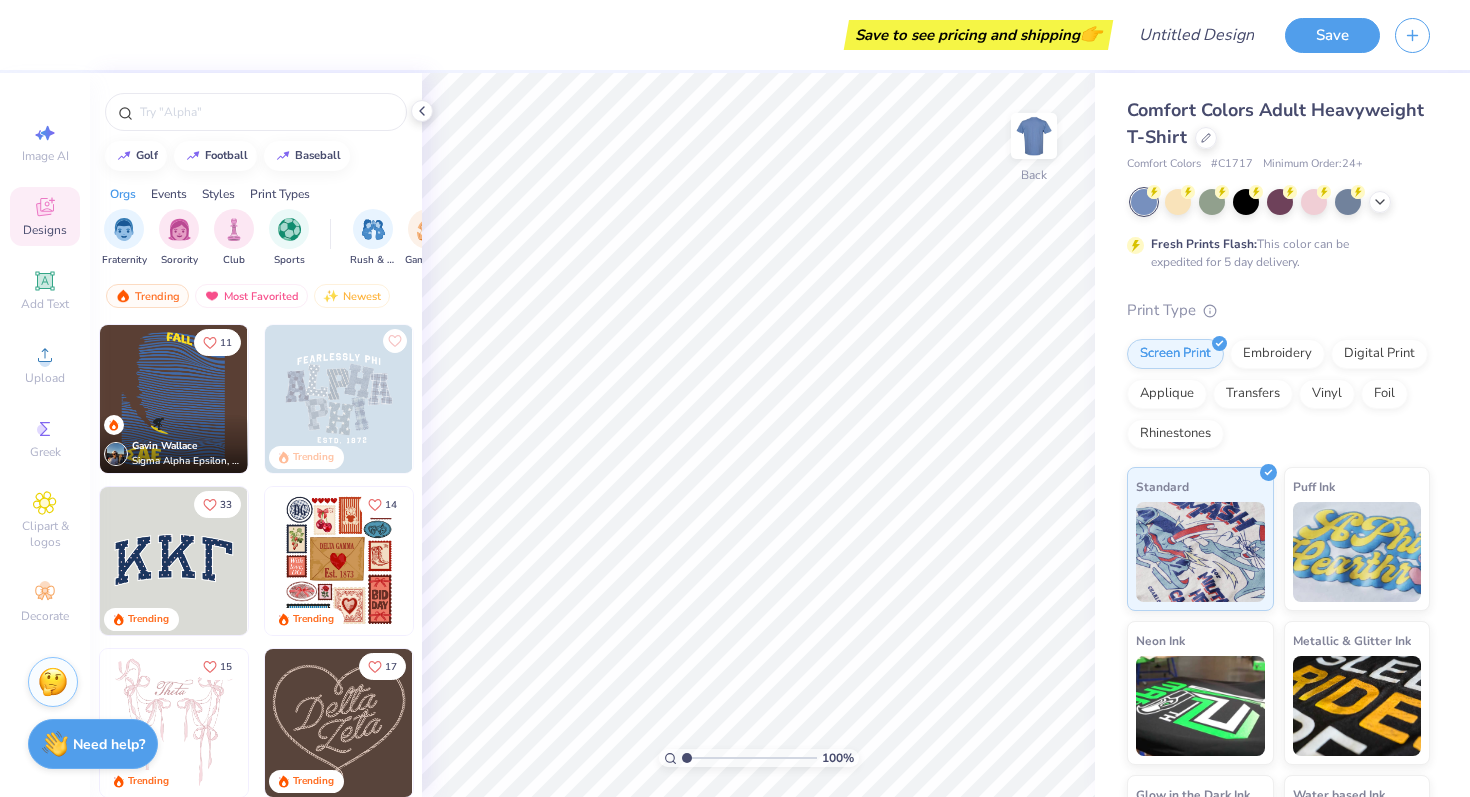 click on "Comfort Colors Adult Heavyweight T-Shirt" at bounding box center (1275, 123) 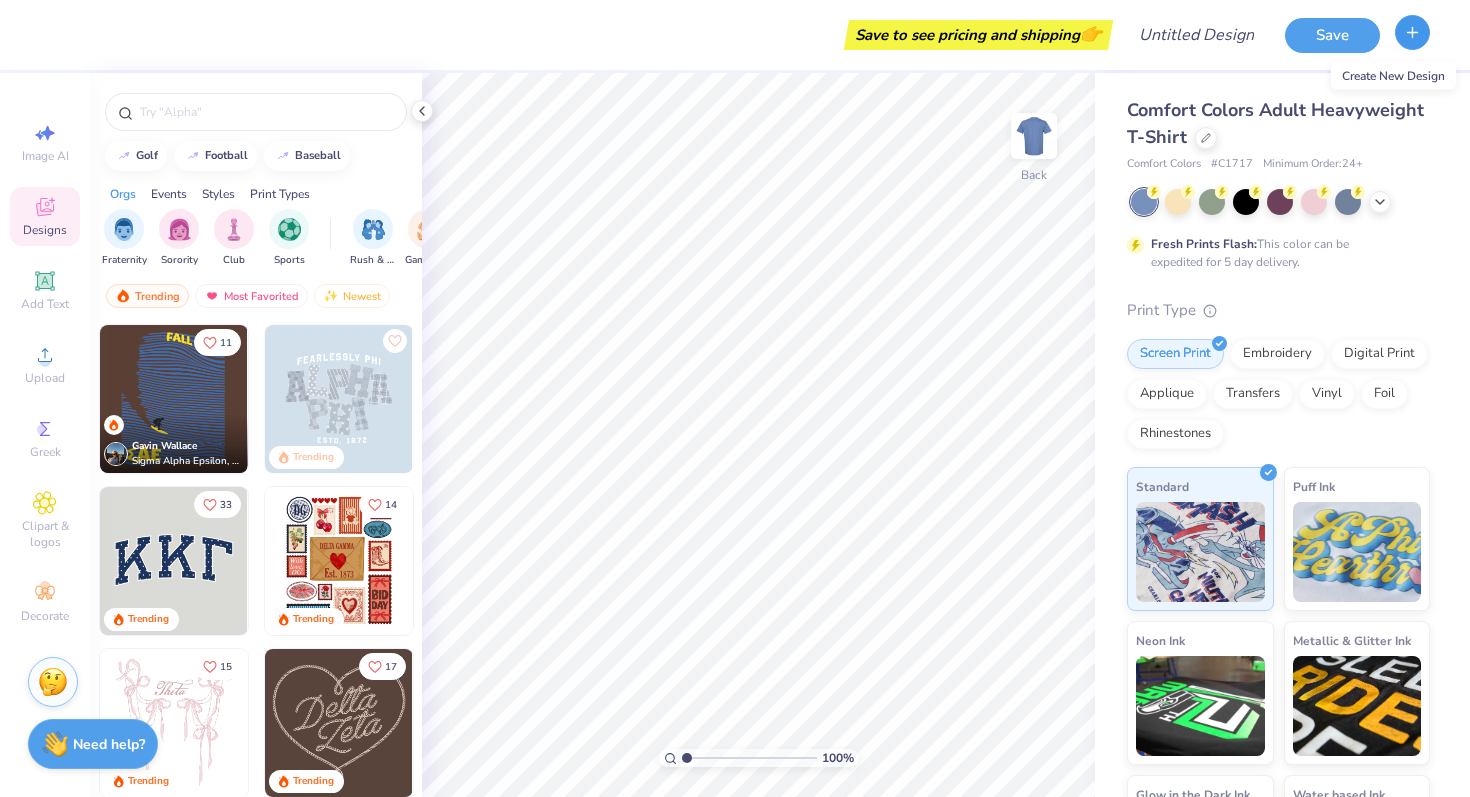 click at bounding box center [1412, 32] 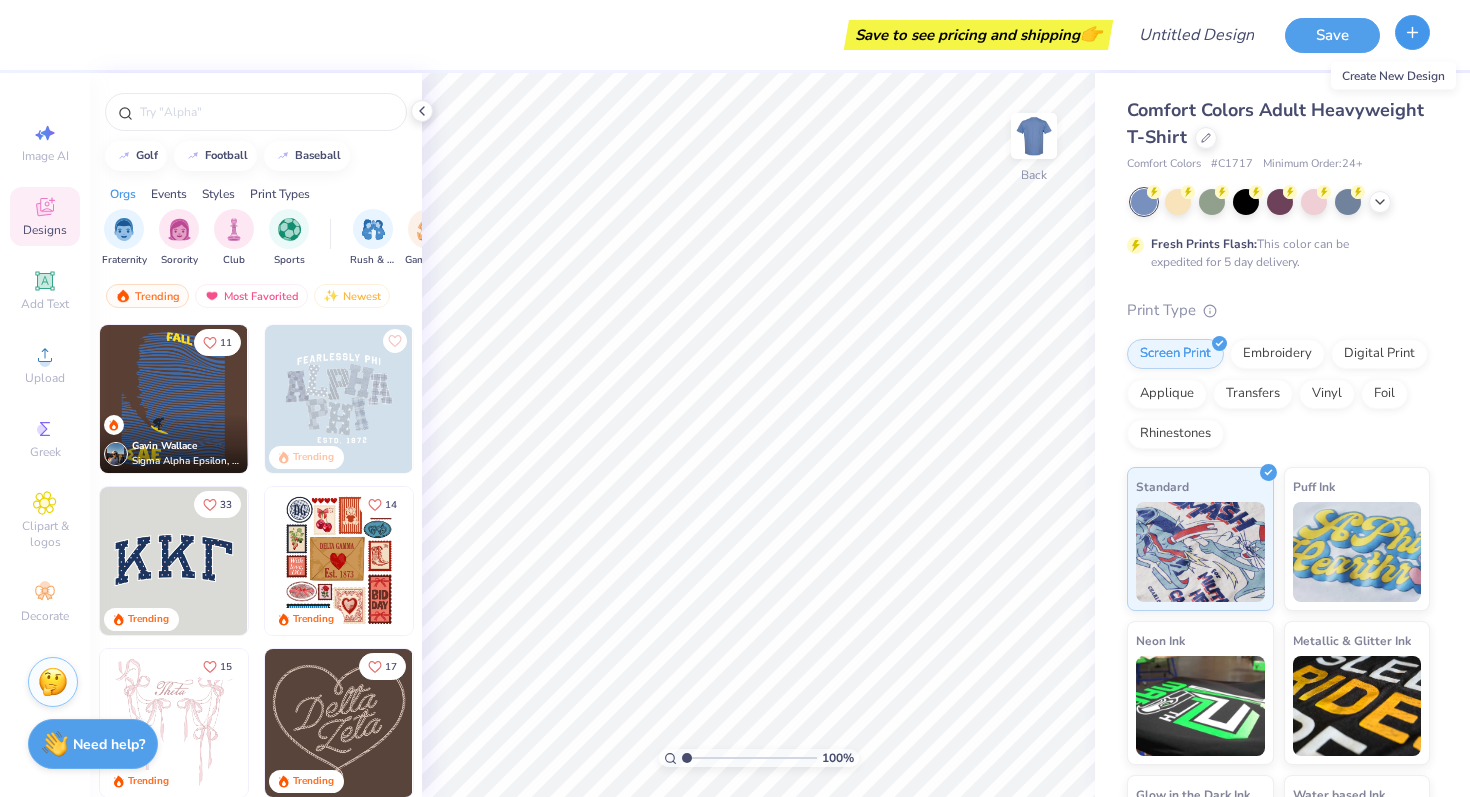 click 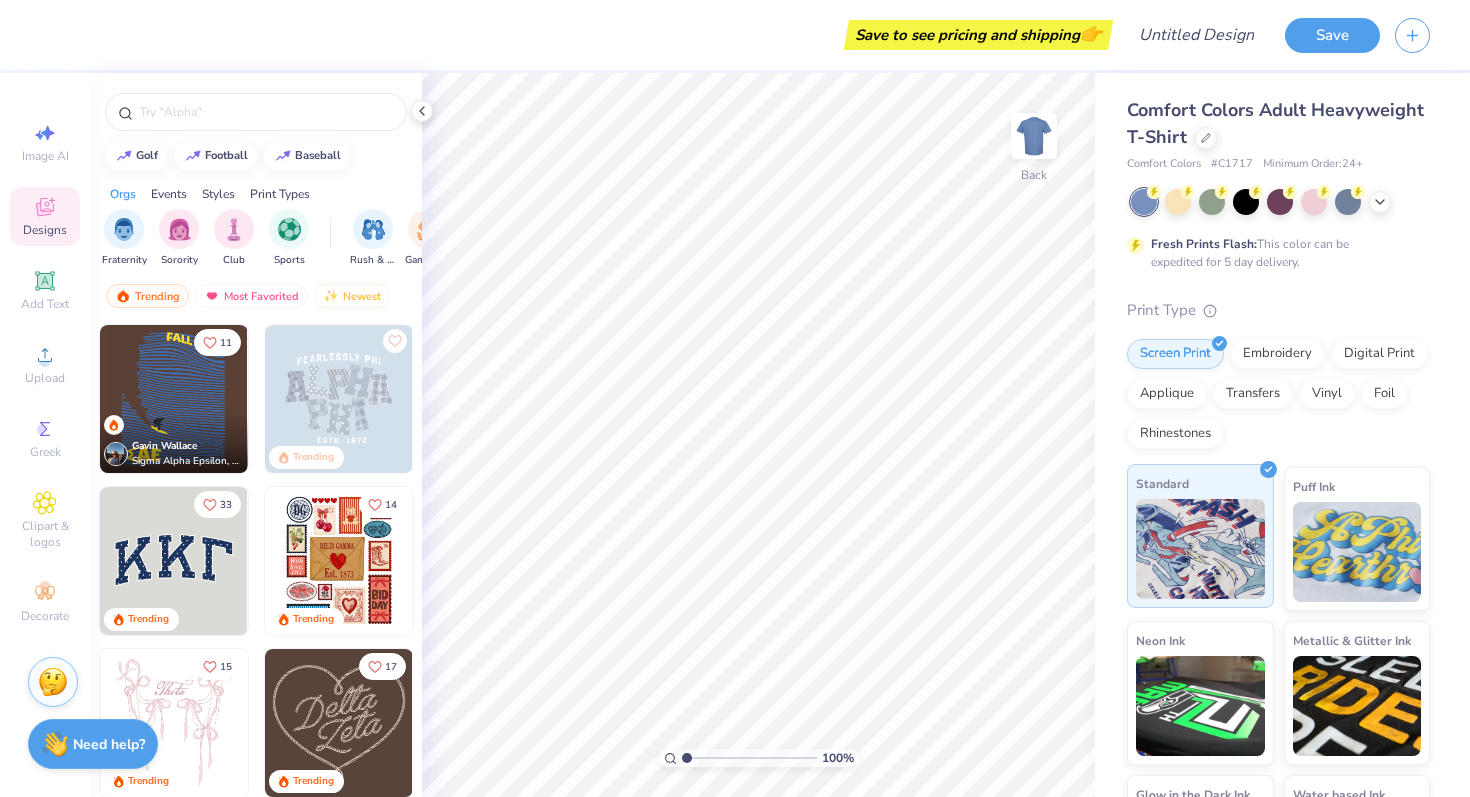 scroll, scrollTop: 122, scrollLeft: 0, axis: vertical 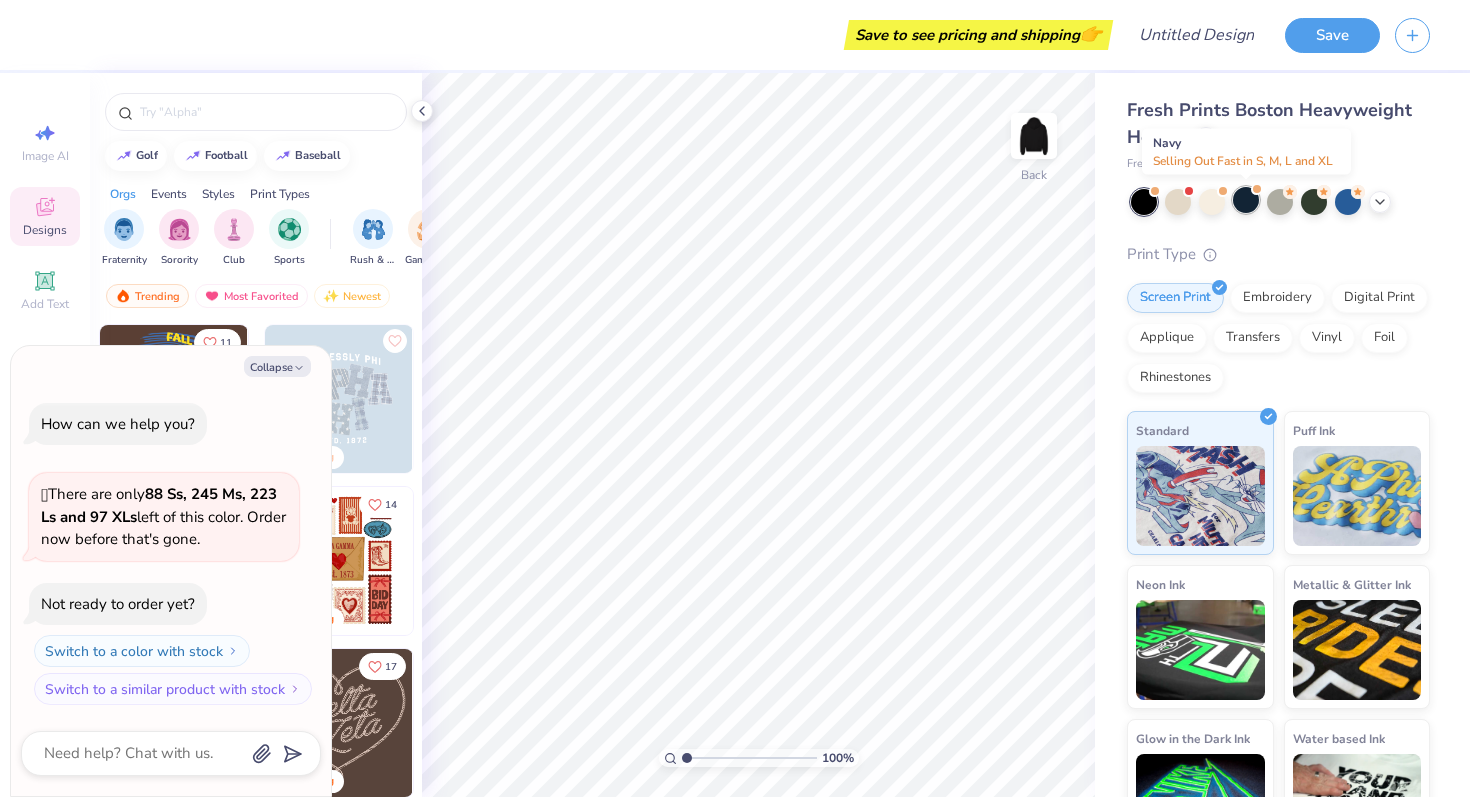 click at bounding box center (1246, 200) 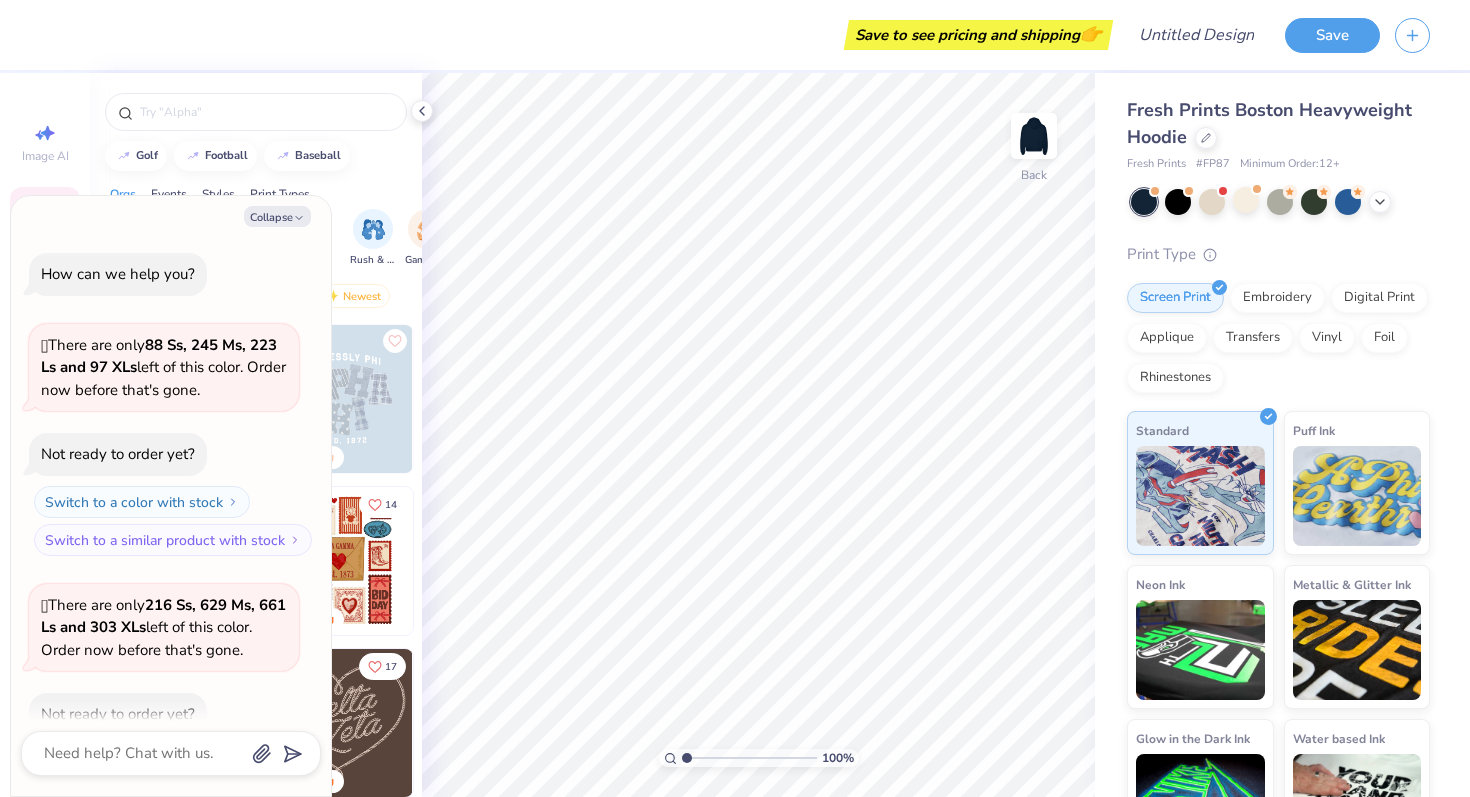 scroll, scrollTop: 110, scrollLeft: 0, axis: vertical 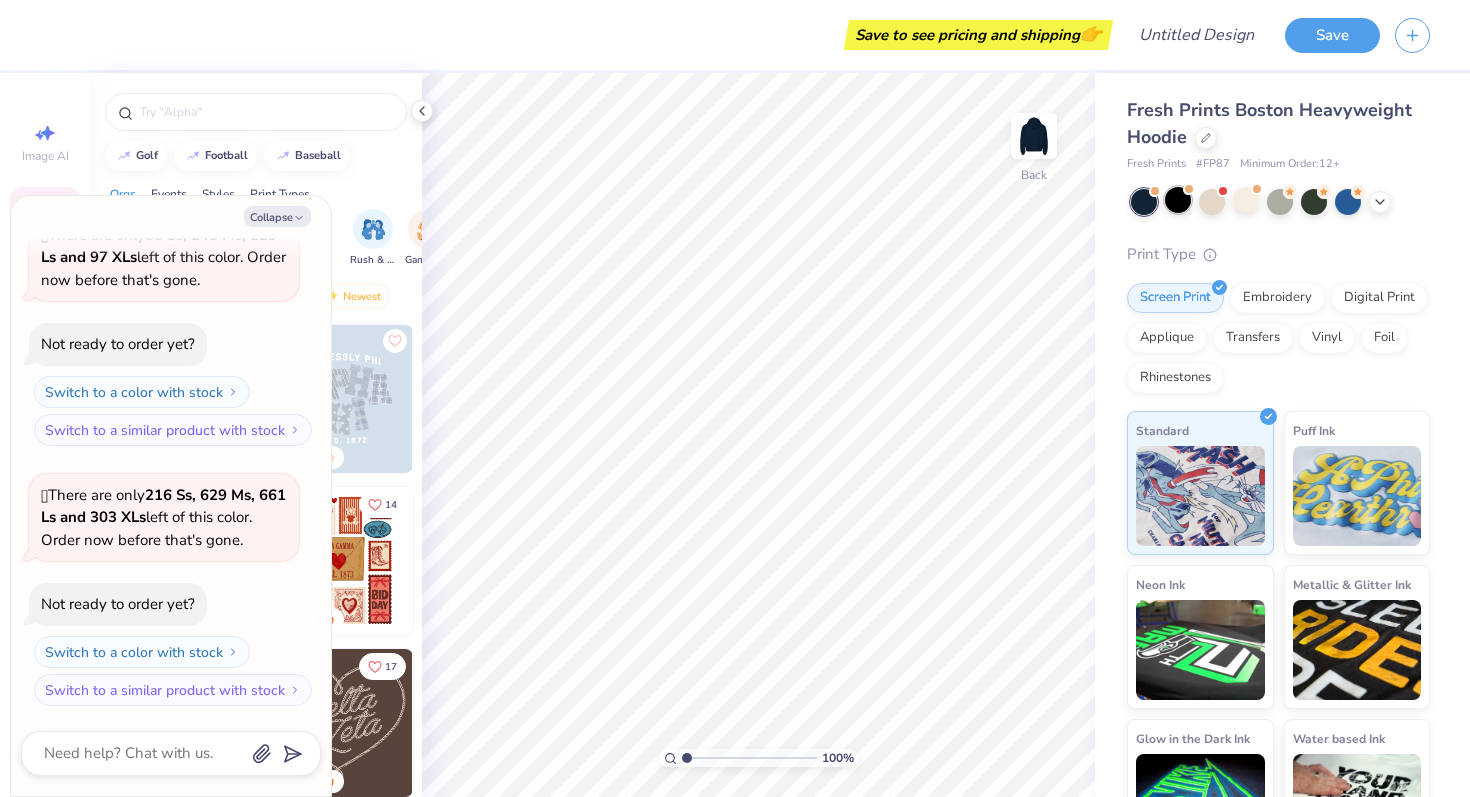 click at bounding box center [1178, 200] 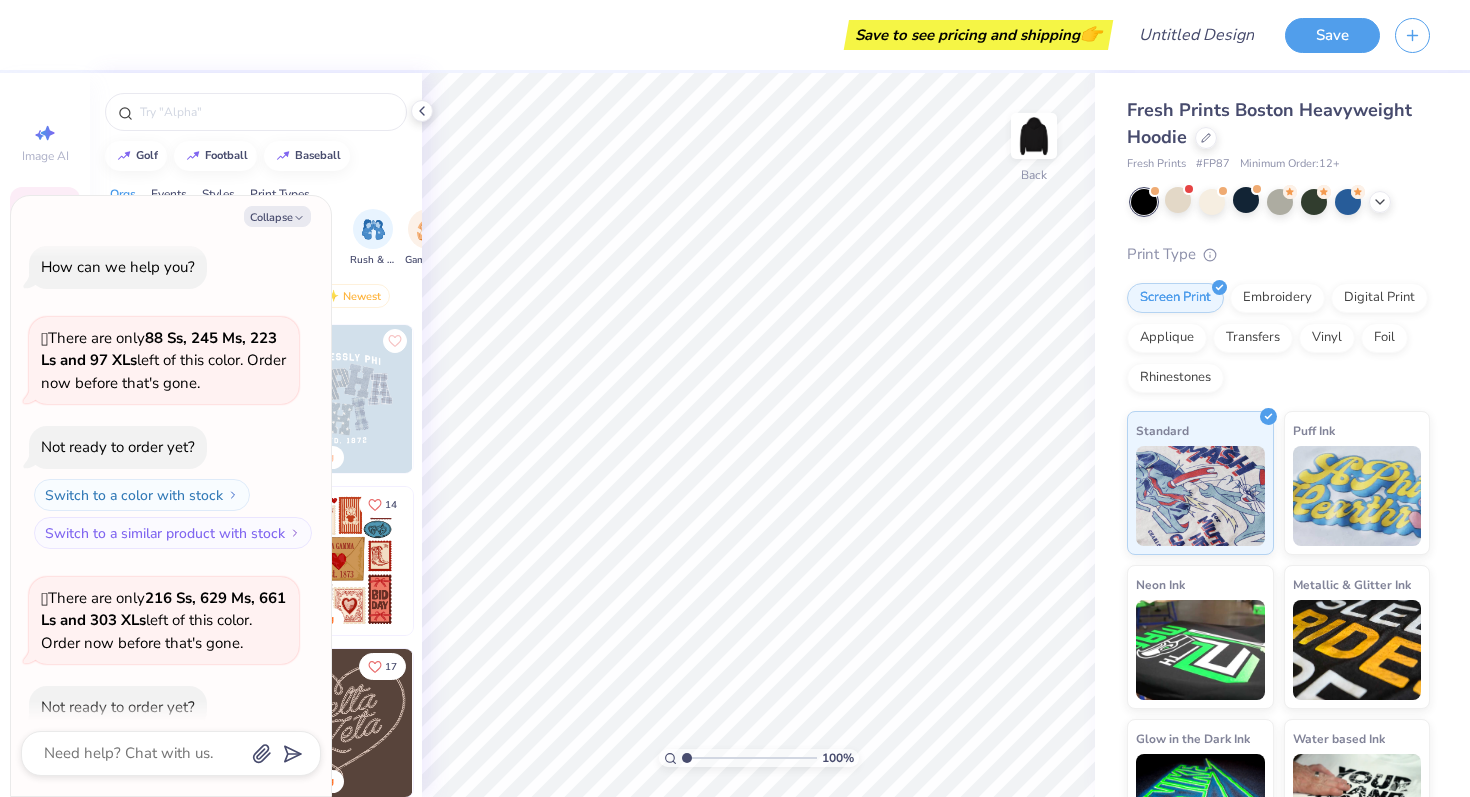 scroll, scrollTop: 0, scrollLeft: 0, axis: both 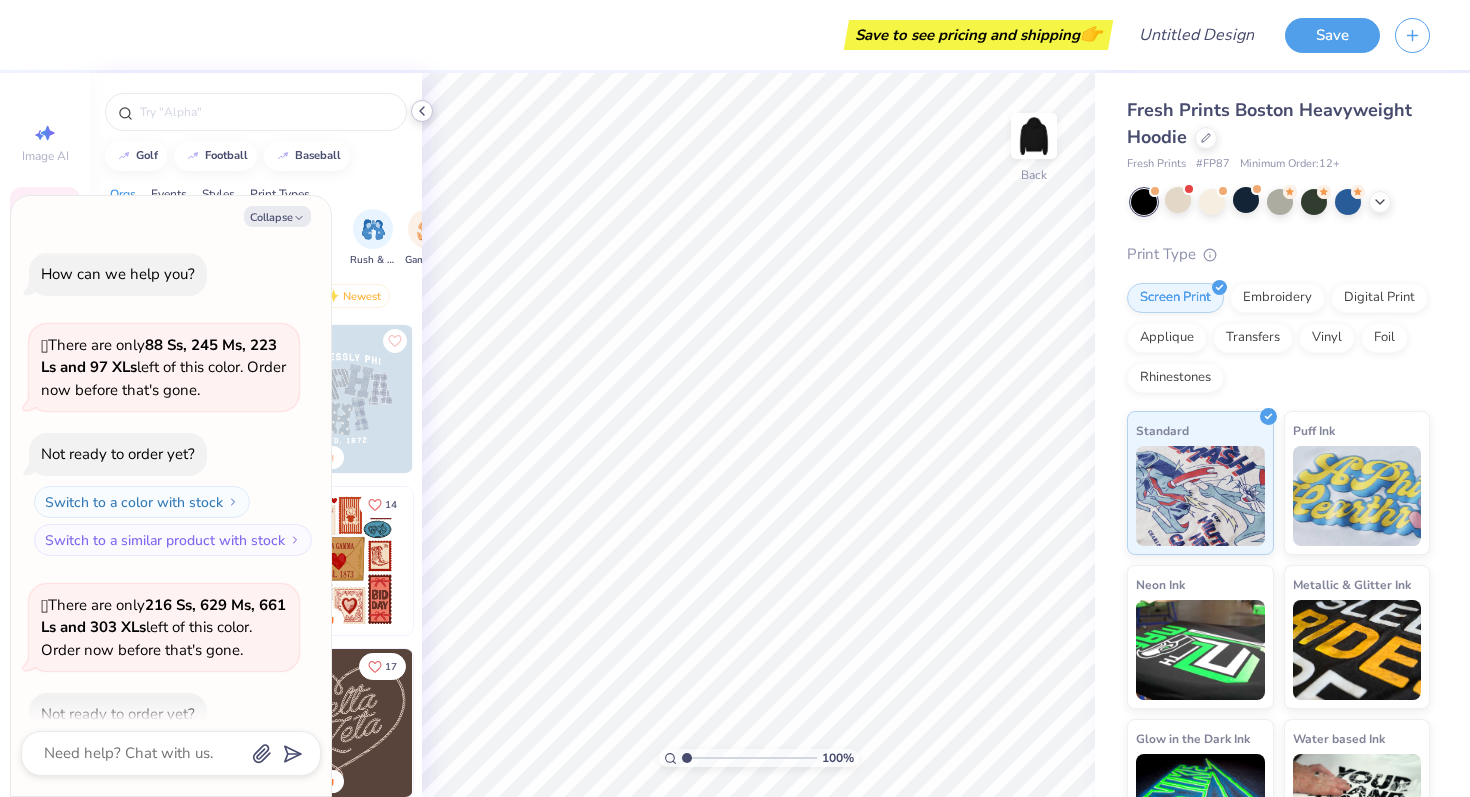 click 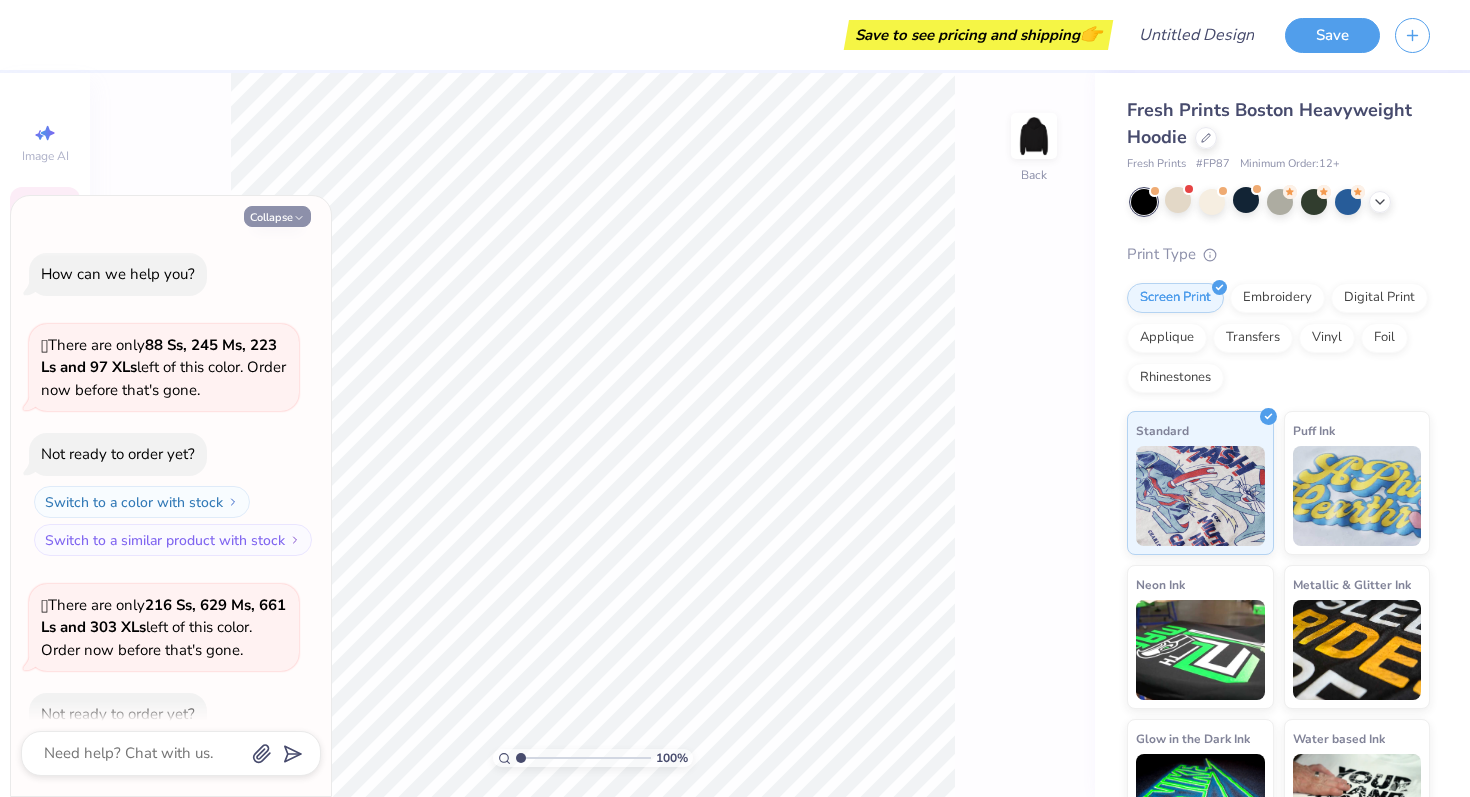 click on "Collapse" at bounding box center [277, 216] 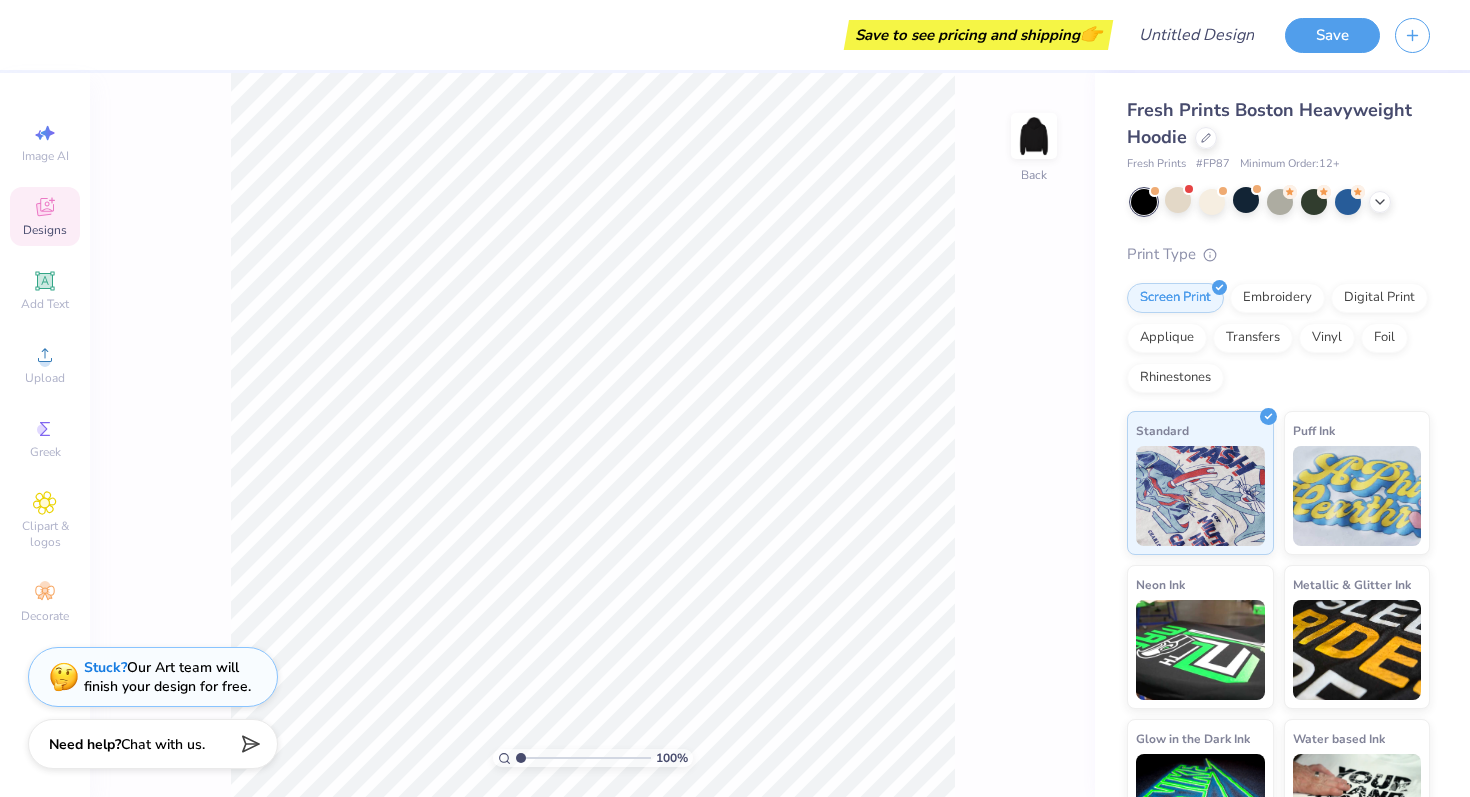 click 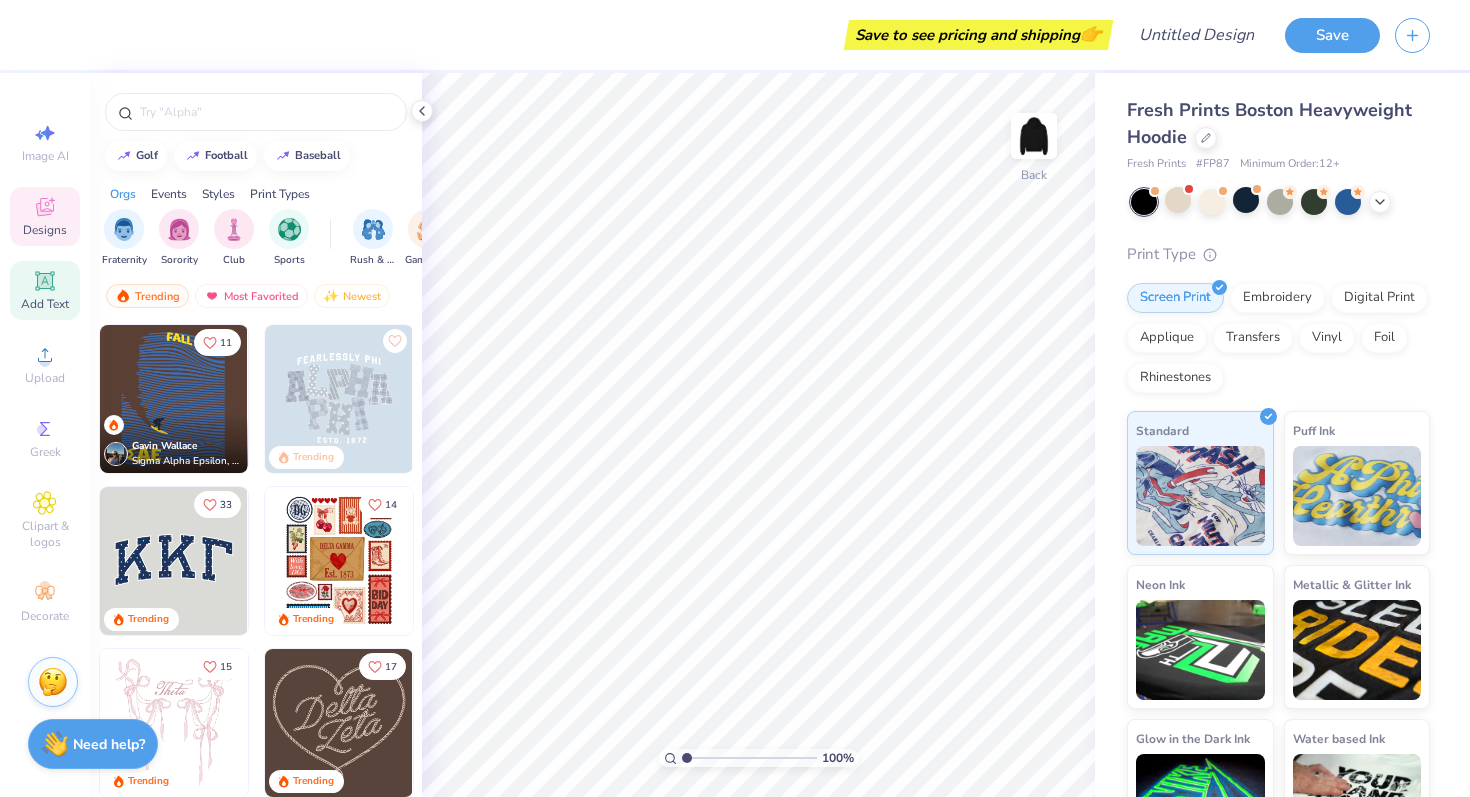 click 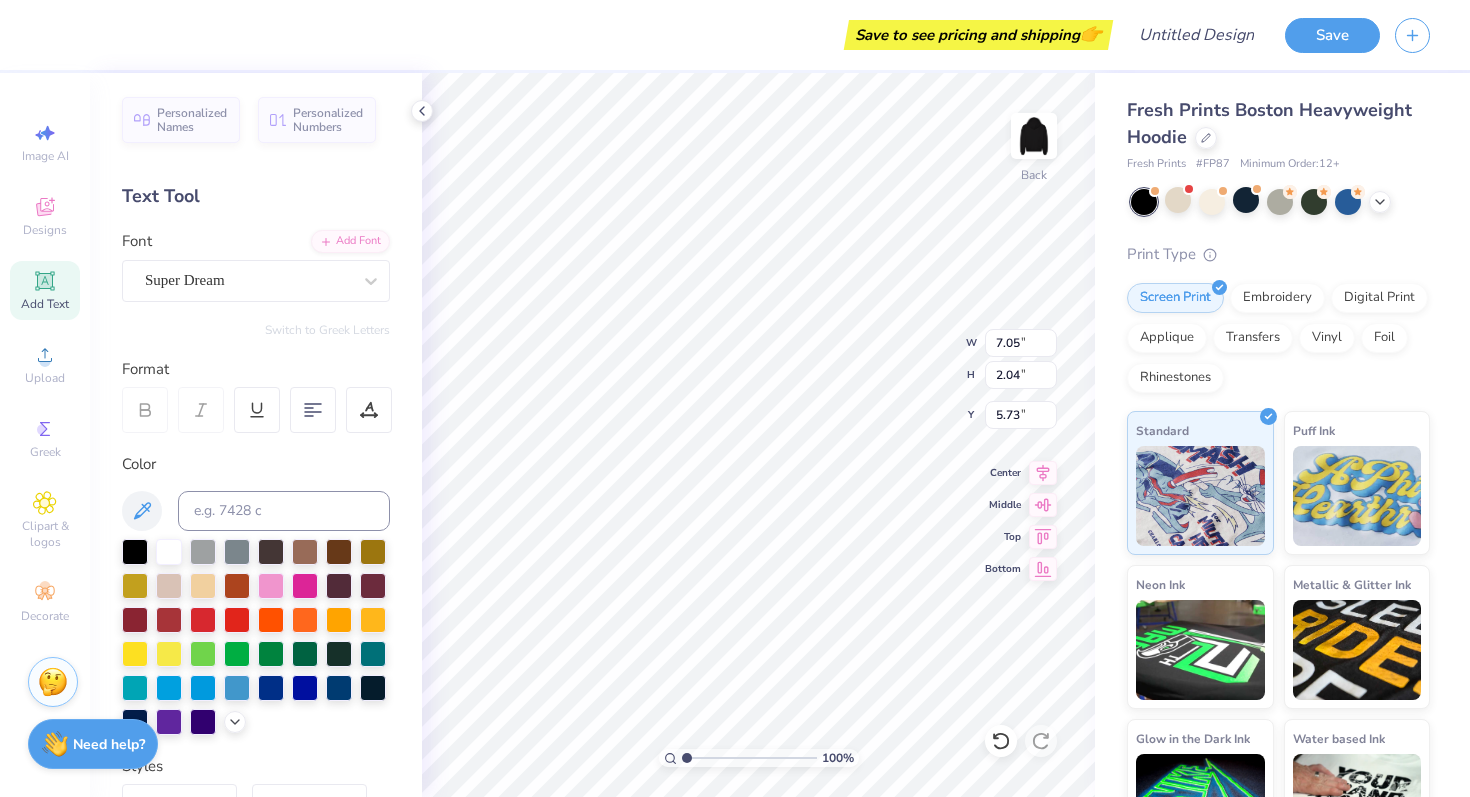 click on "Font Super Dream" at bounding box center (256, 266) 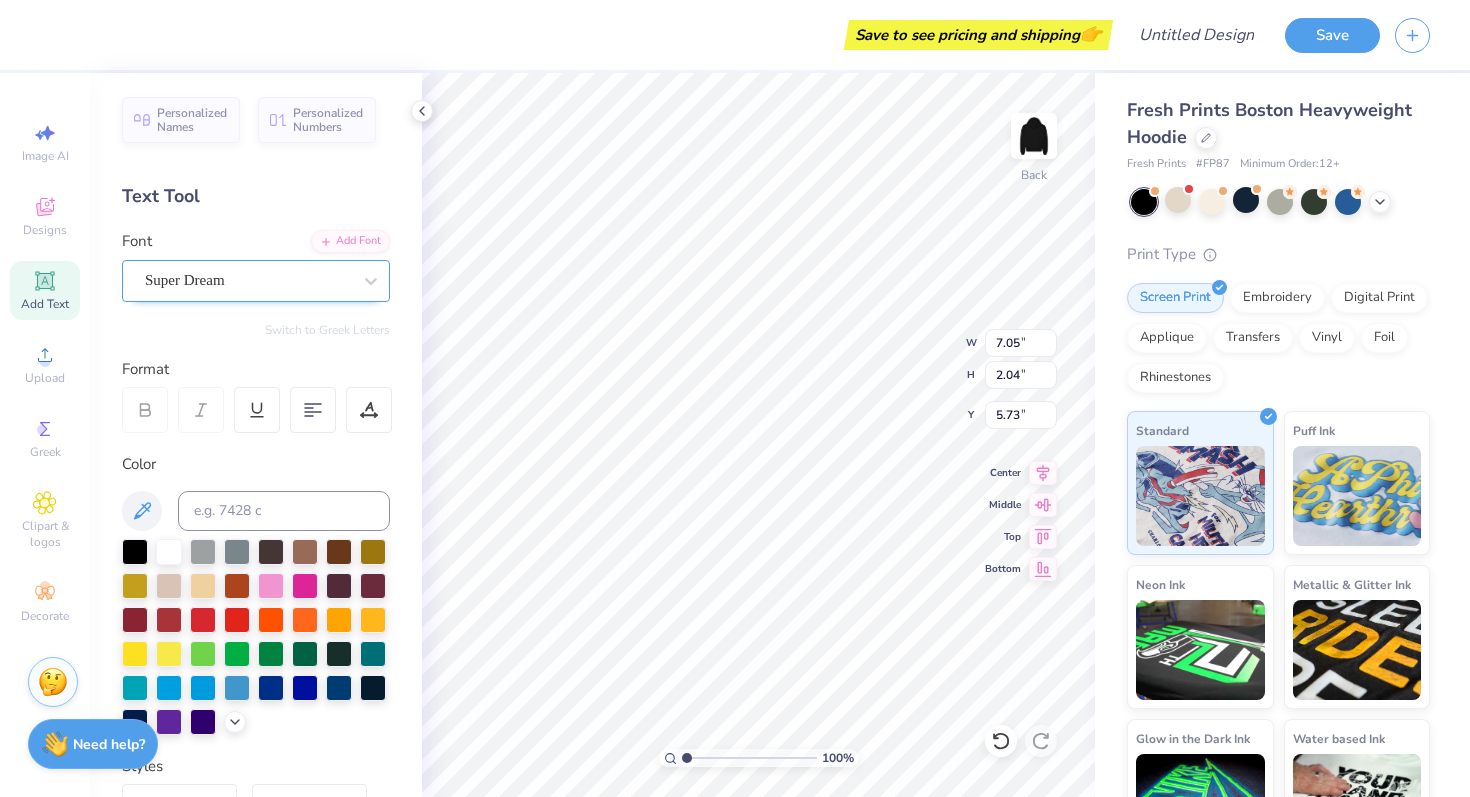 click on "Super Dream" at bounding box center [248, 280] 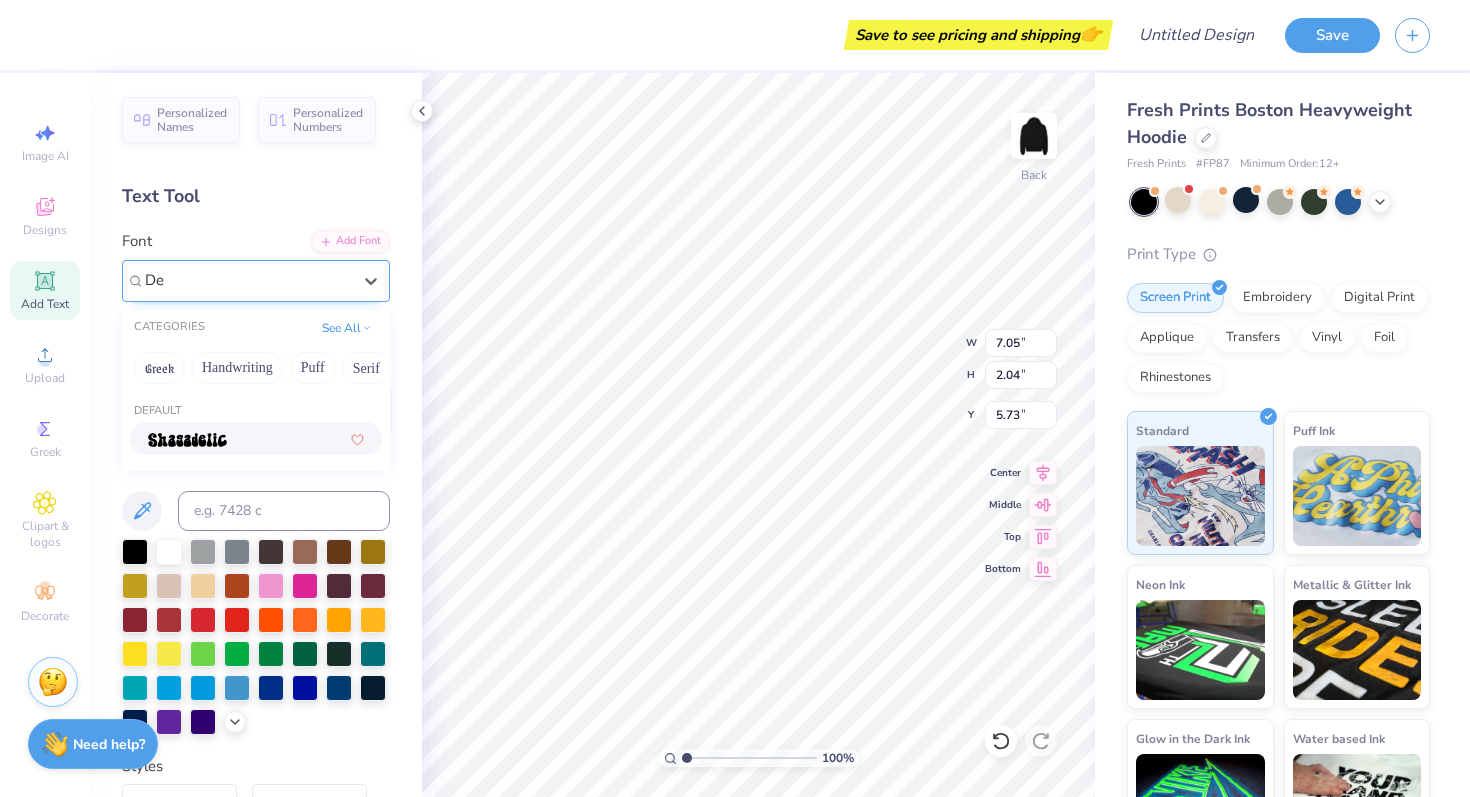type on "D" 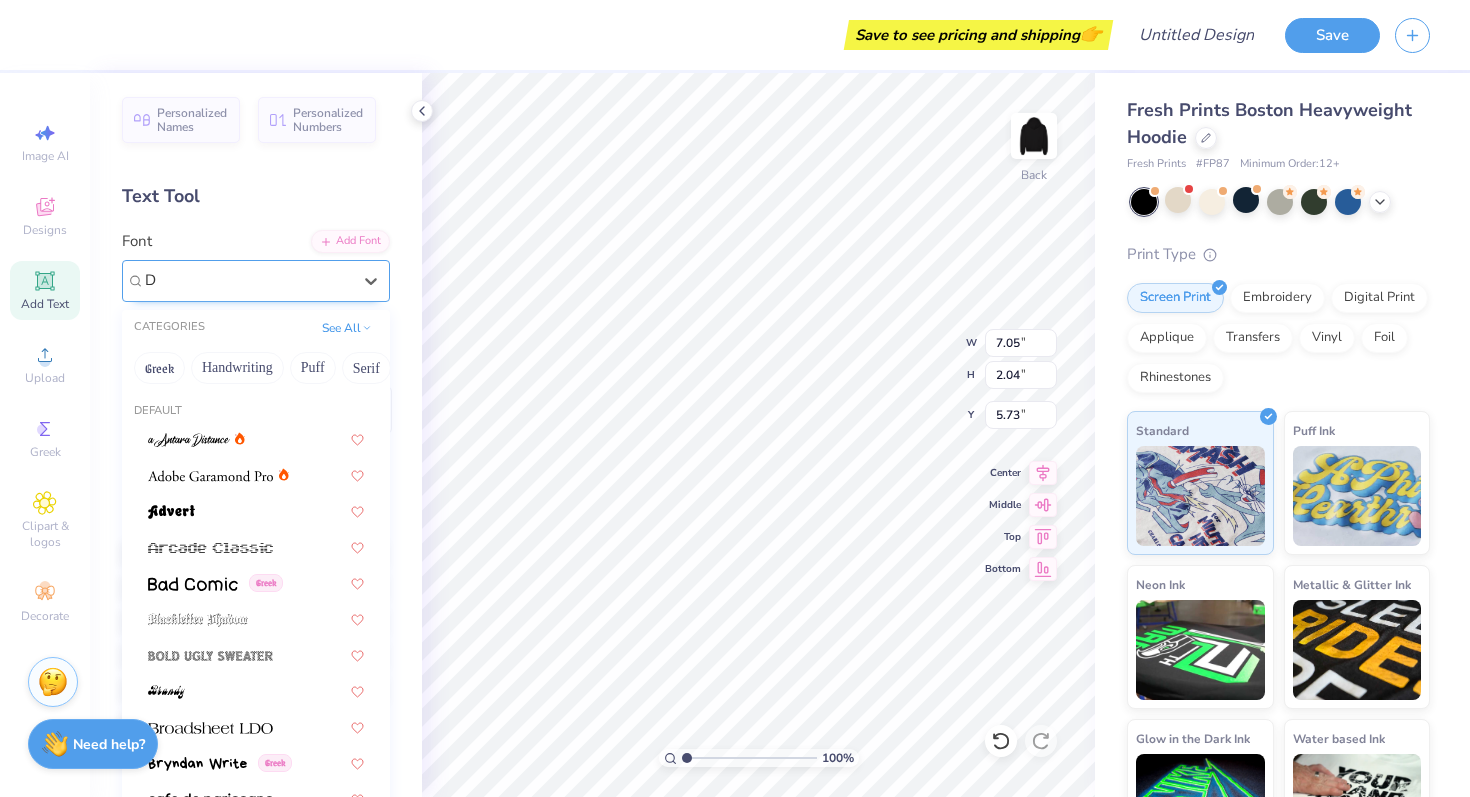 type 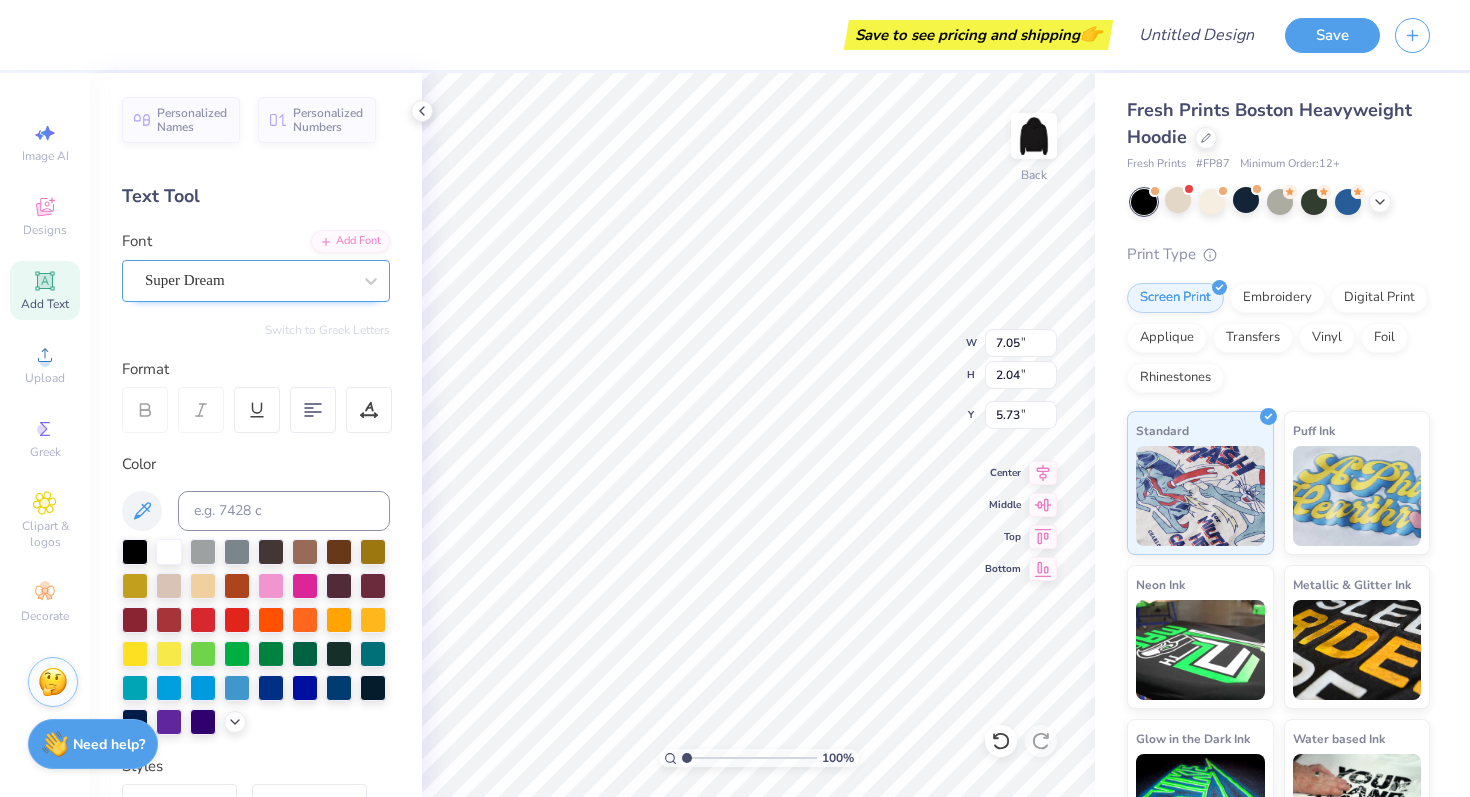 type on "T" 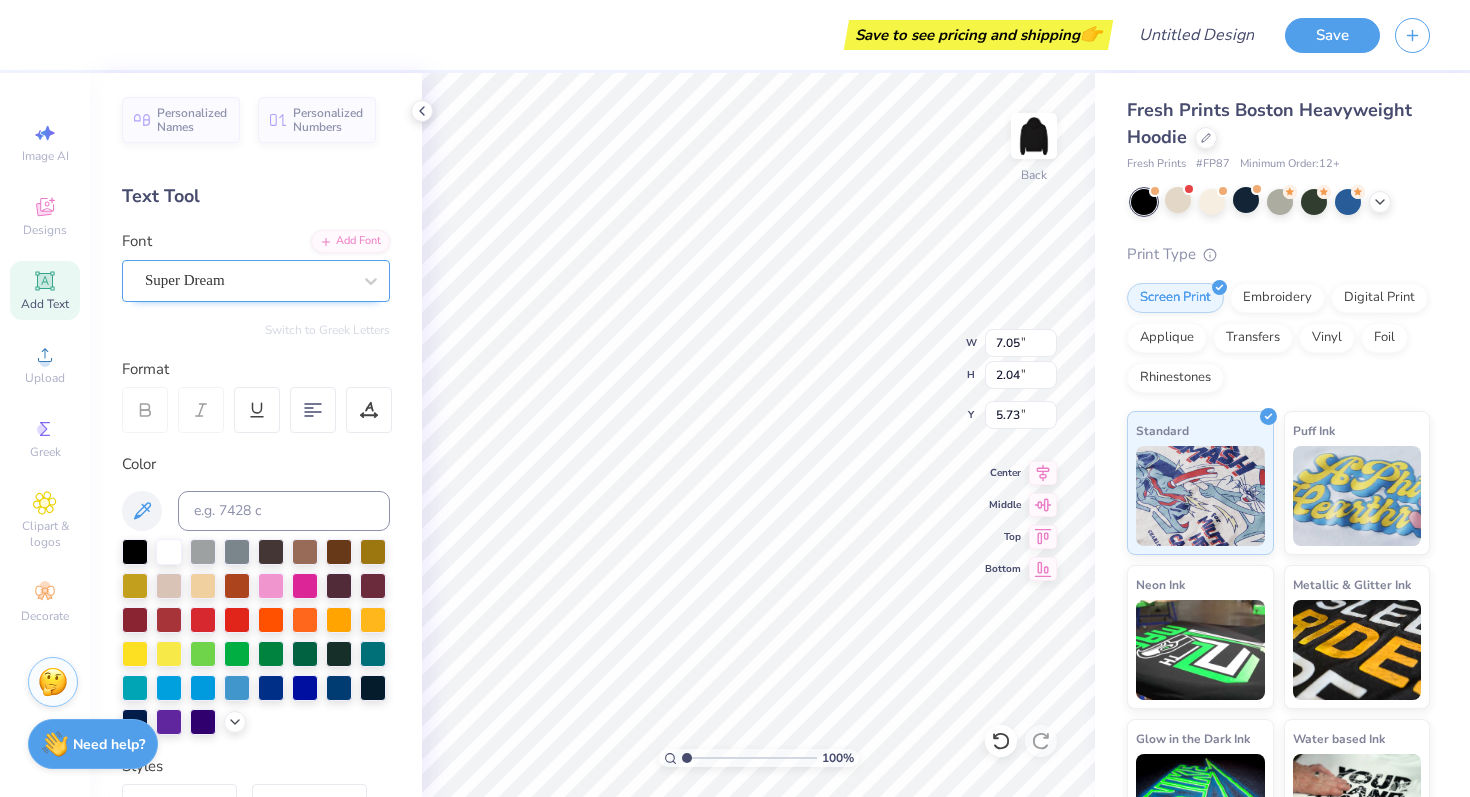 scroll, scrollTop: 3, scrollLeft: 1, axis: both 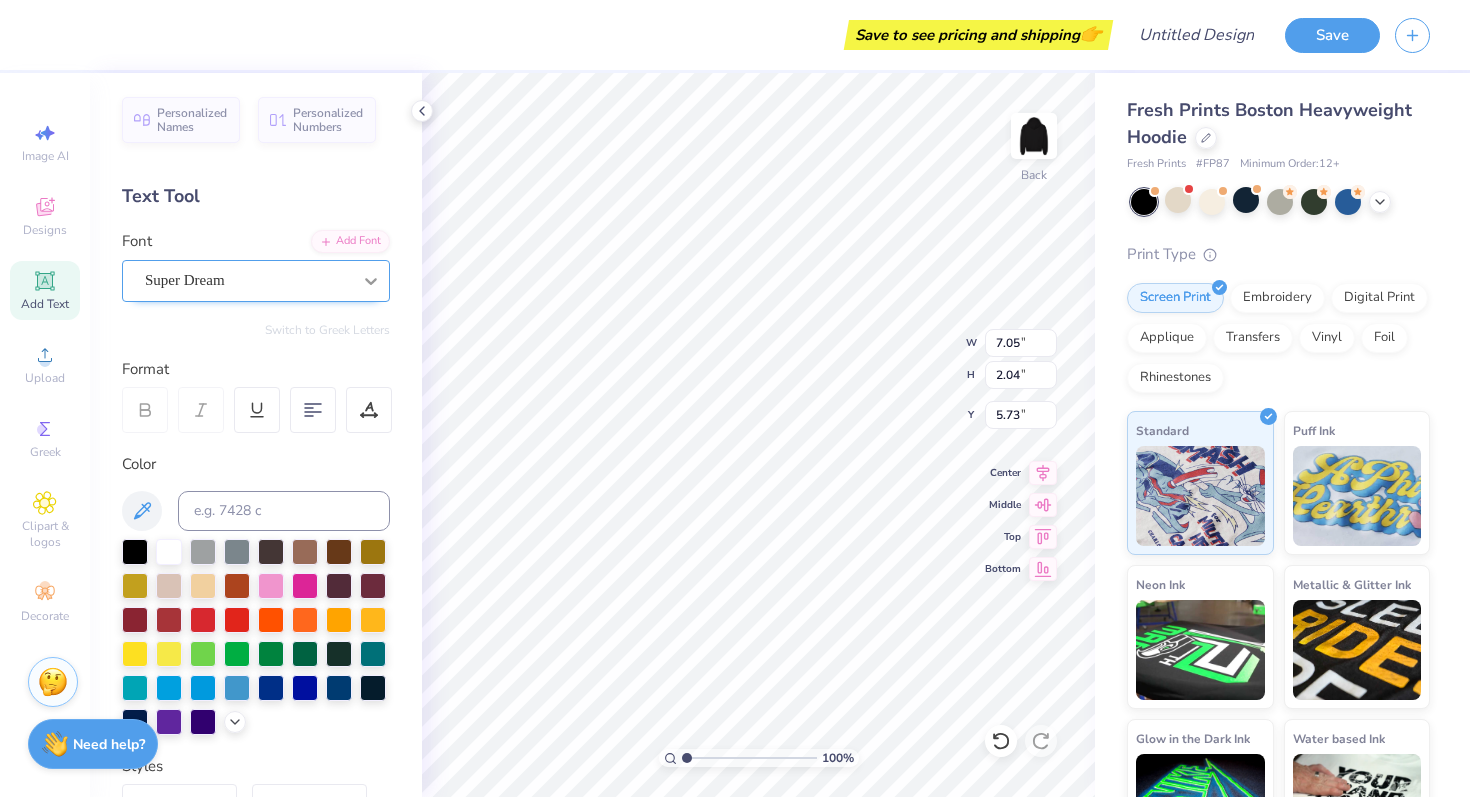 type on "Delta
Sigma
Pi" 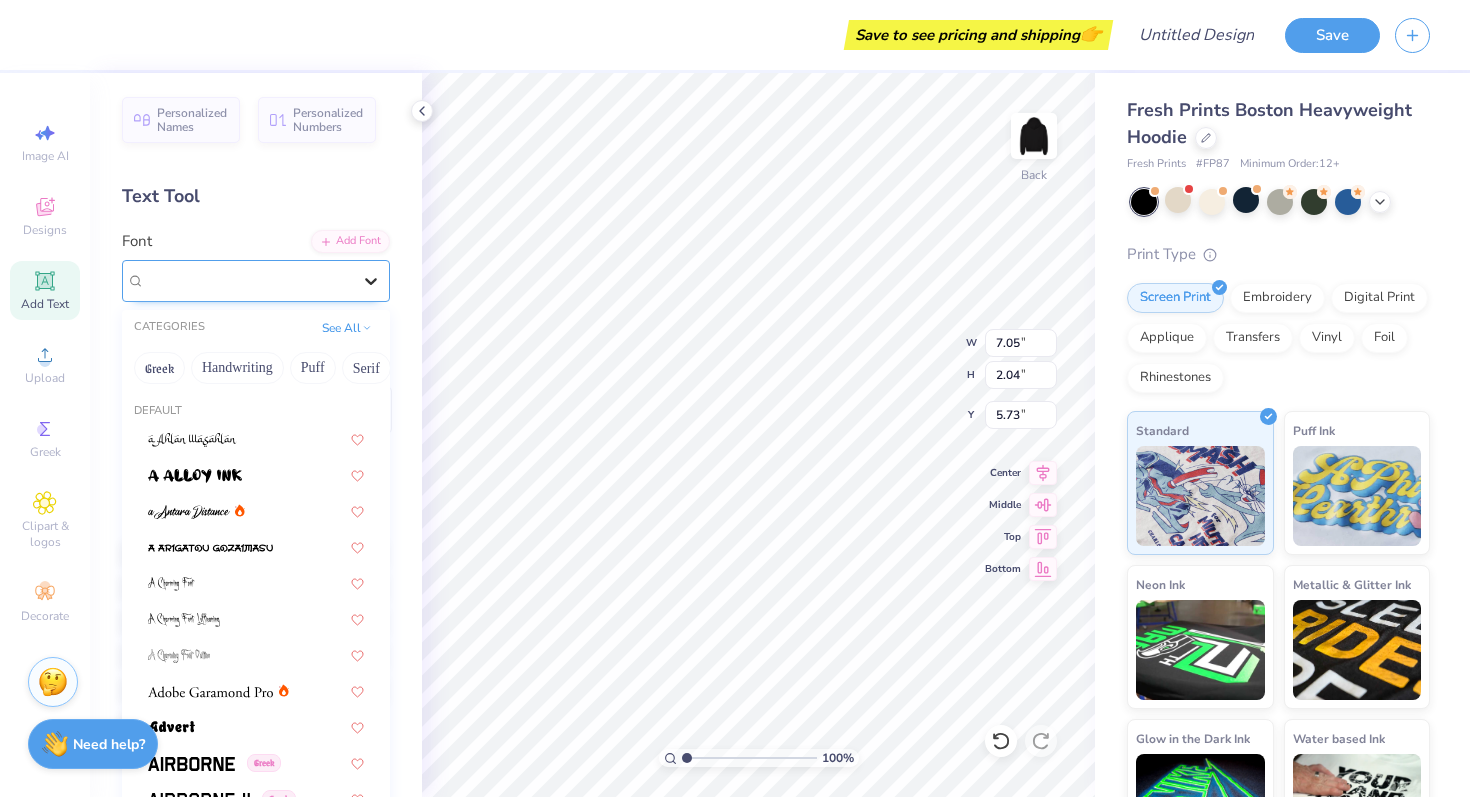 click 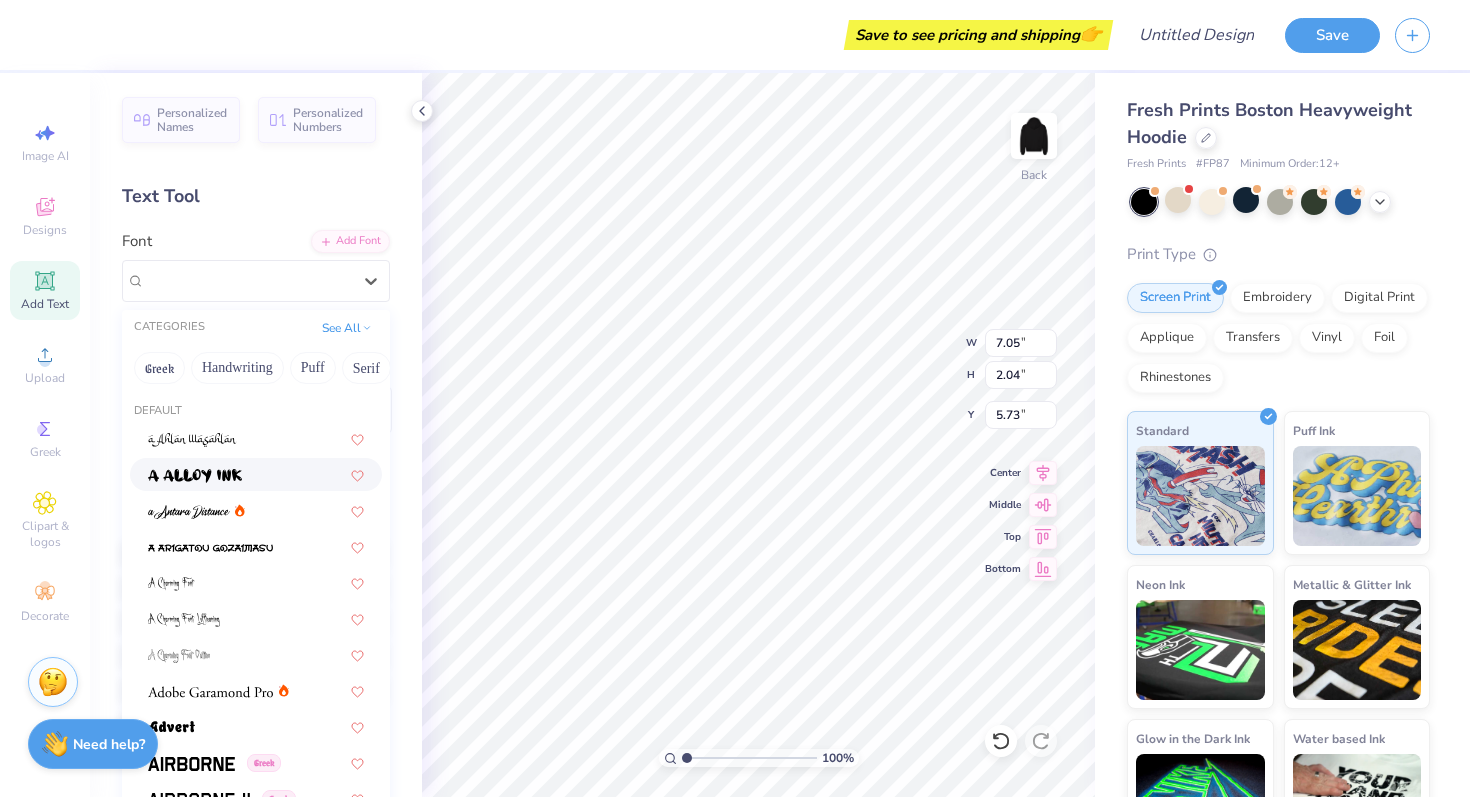 click at bounding box center (256, 474) 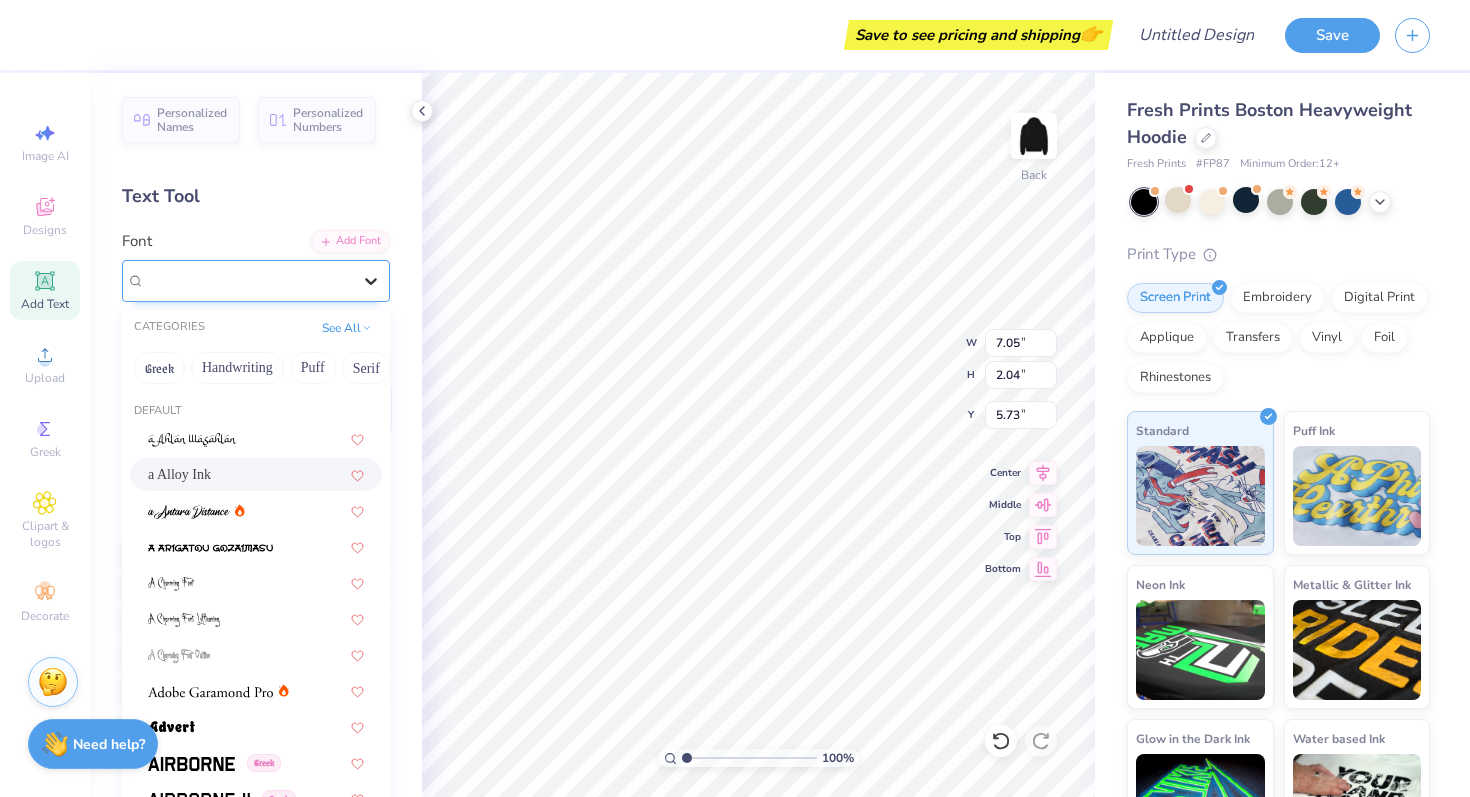 click at bounding box center (371, 281) 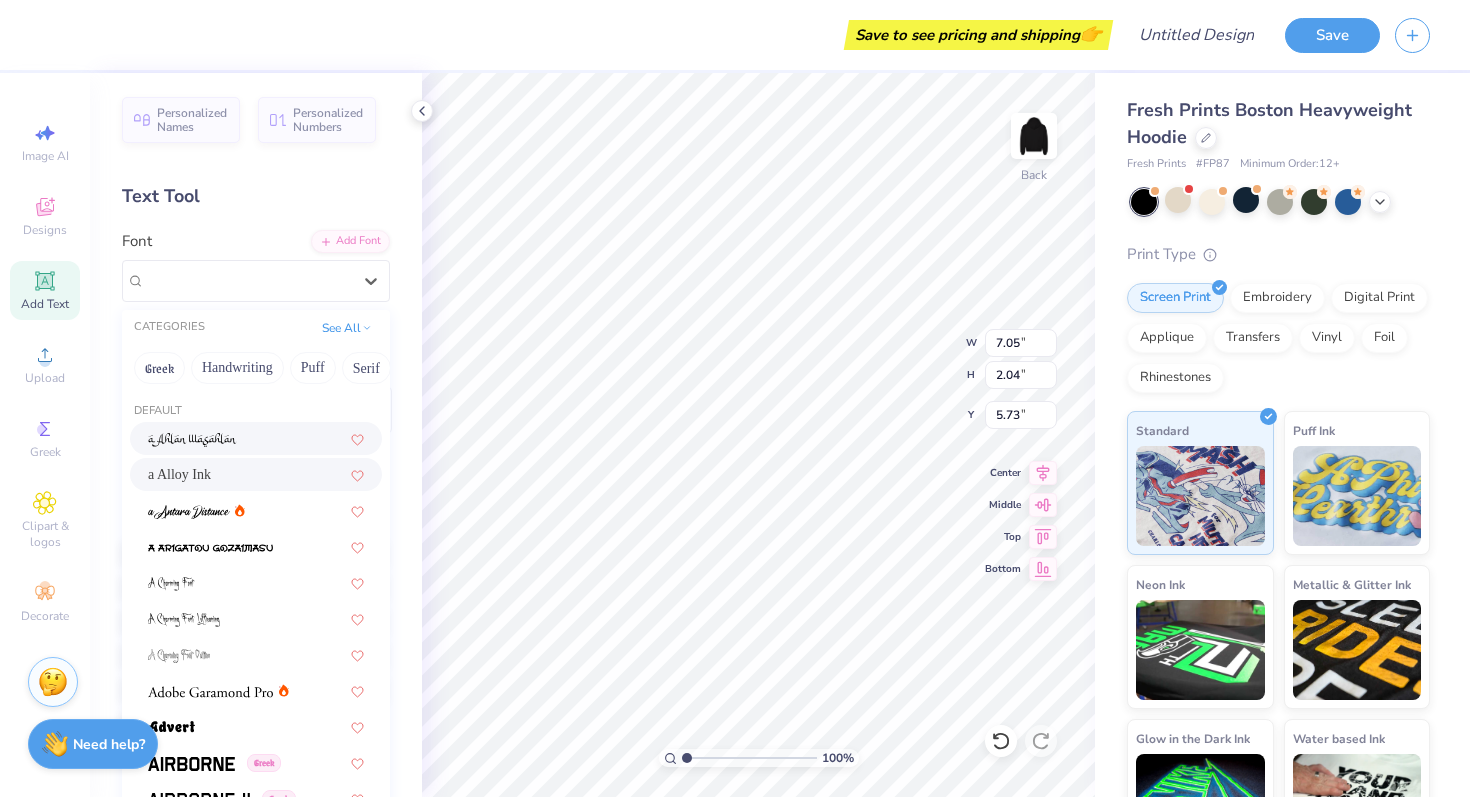 click at bounding box center [256, 438] 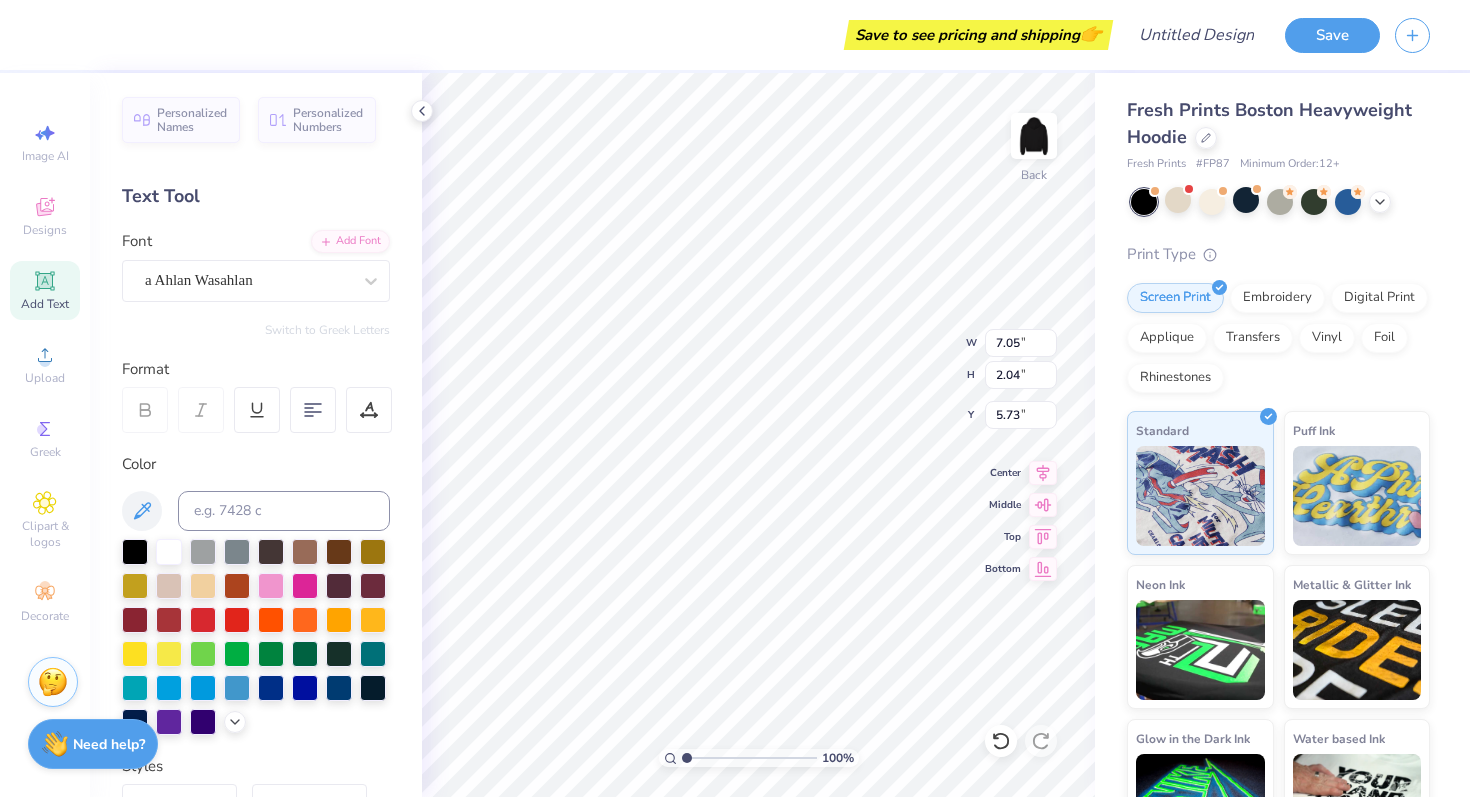 click on "a Ahlan Wasahlan" at bounding box center [248, 280] 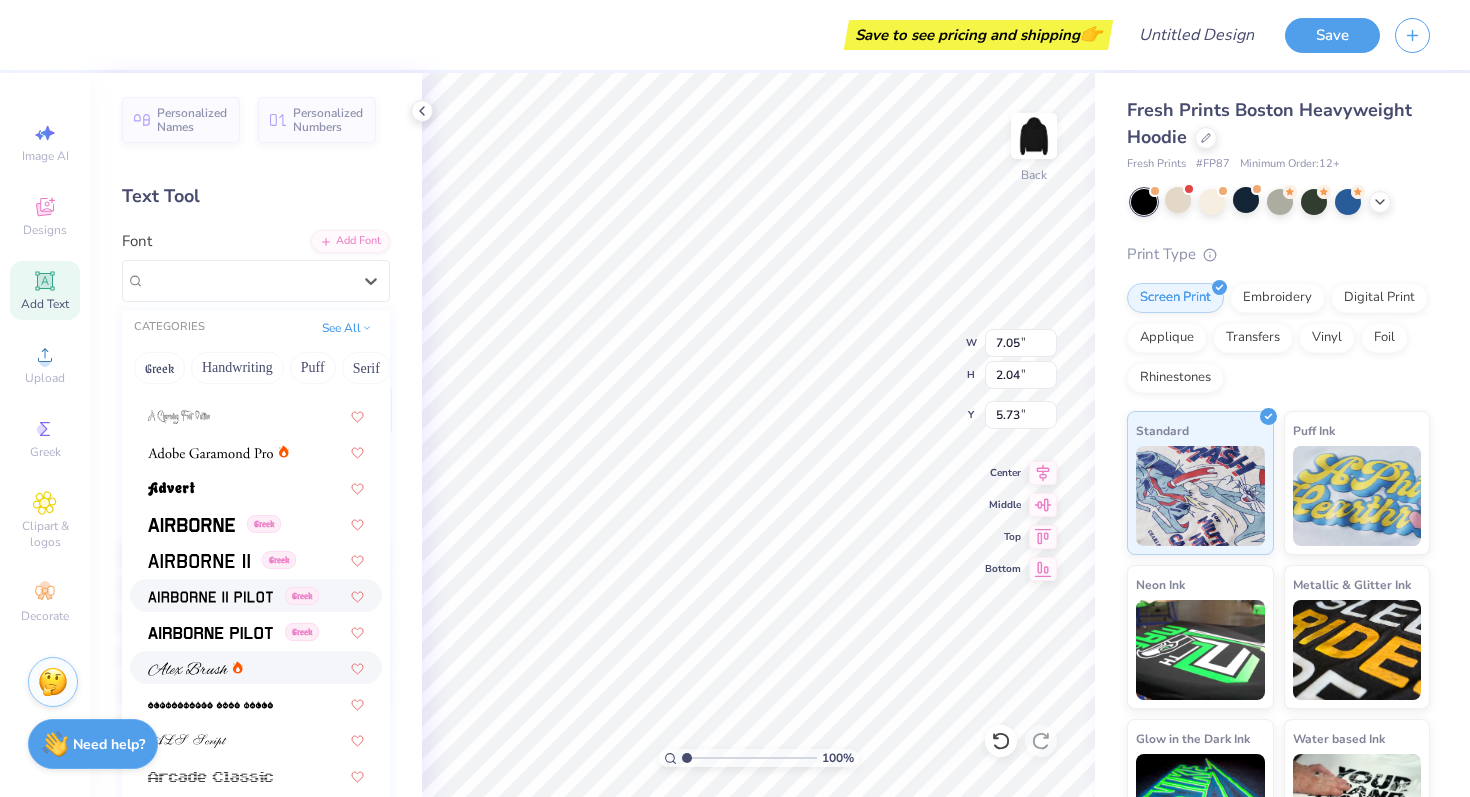 scroll, scrollTop: 252, scrollLeft: 0, axis: vertical 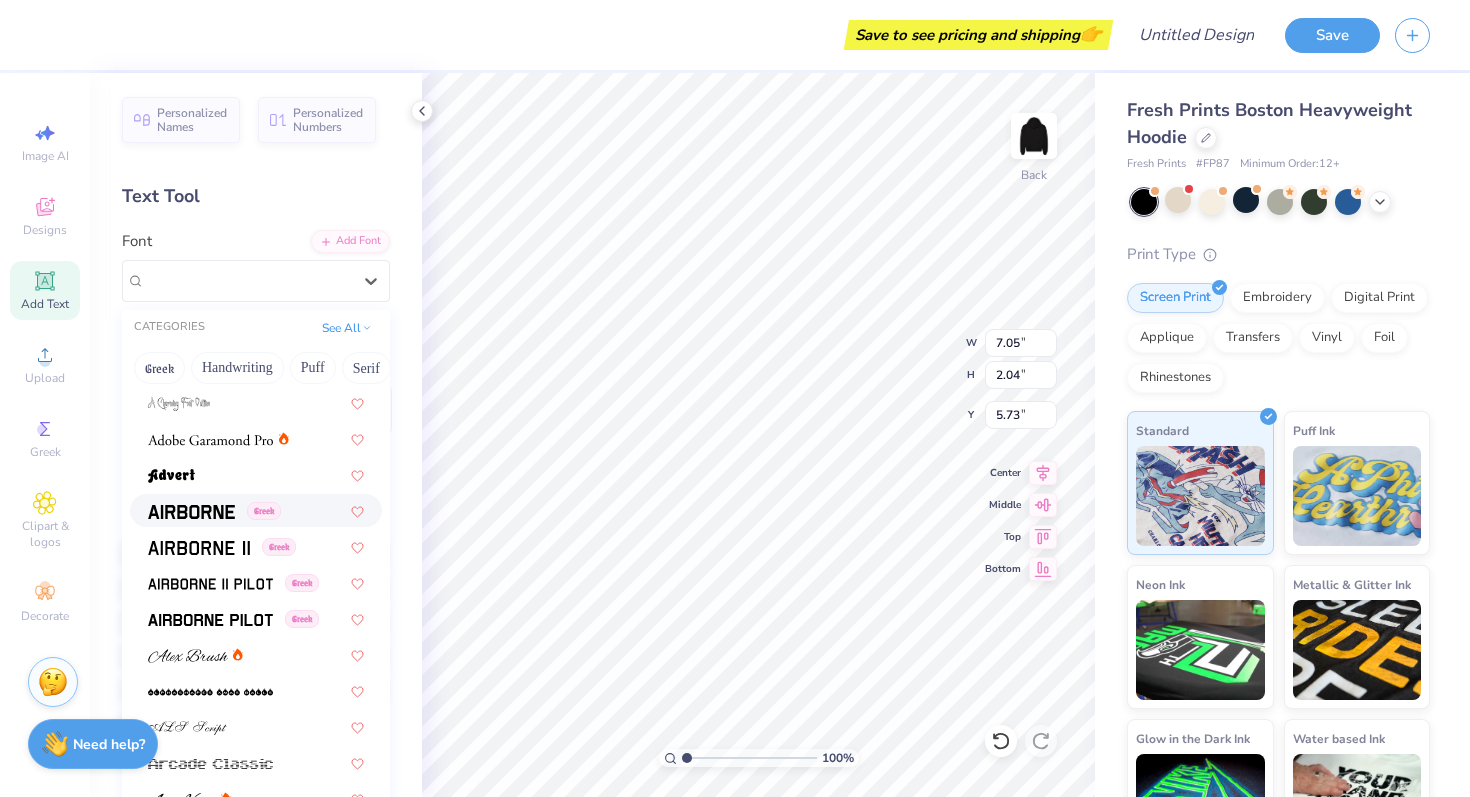 click at bounding box center (191, 512) 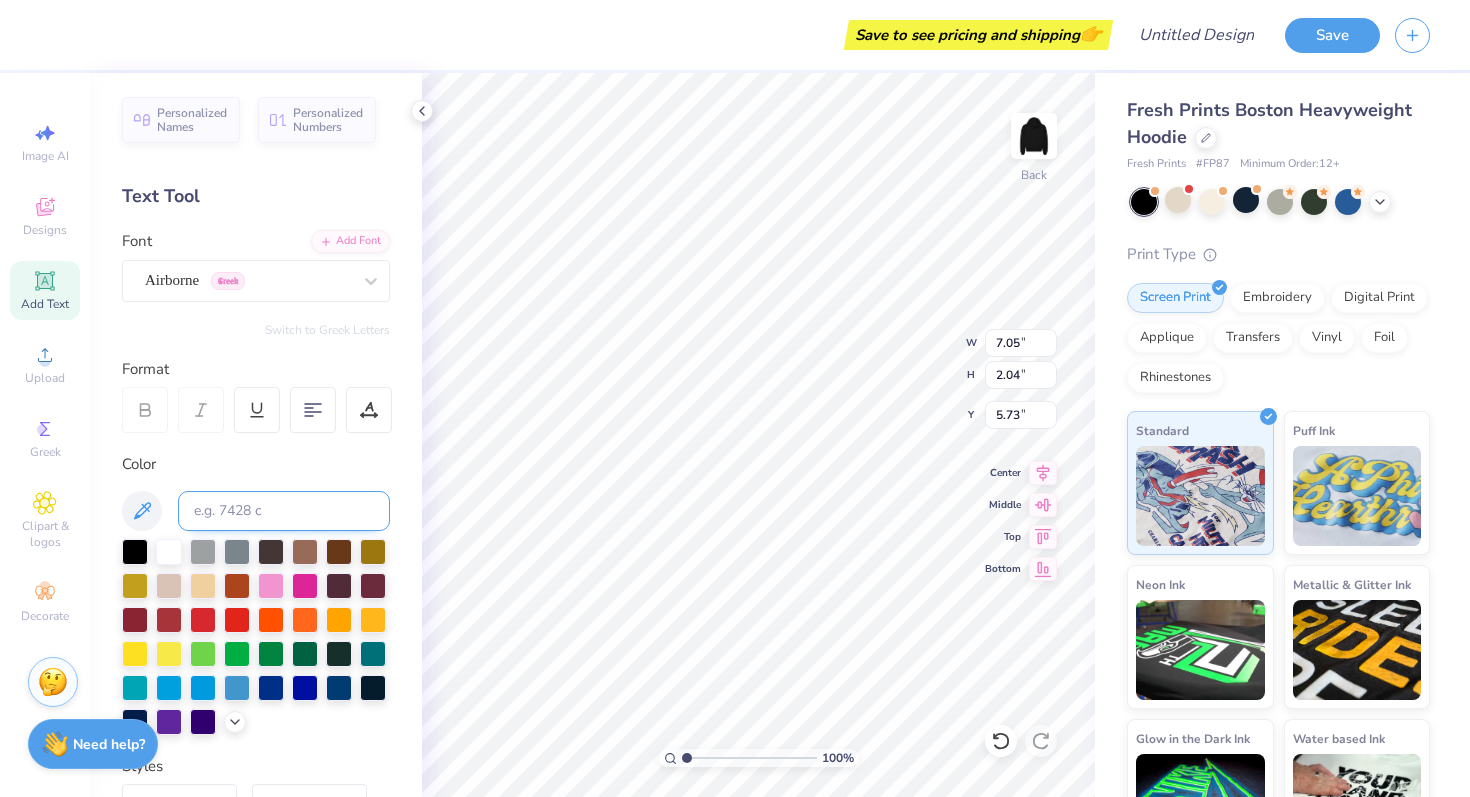 scroll, scrollTop: 37, scrollLeft: 0, axis: vertical 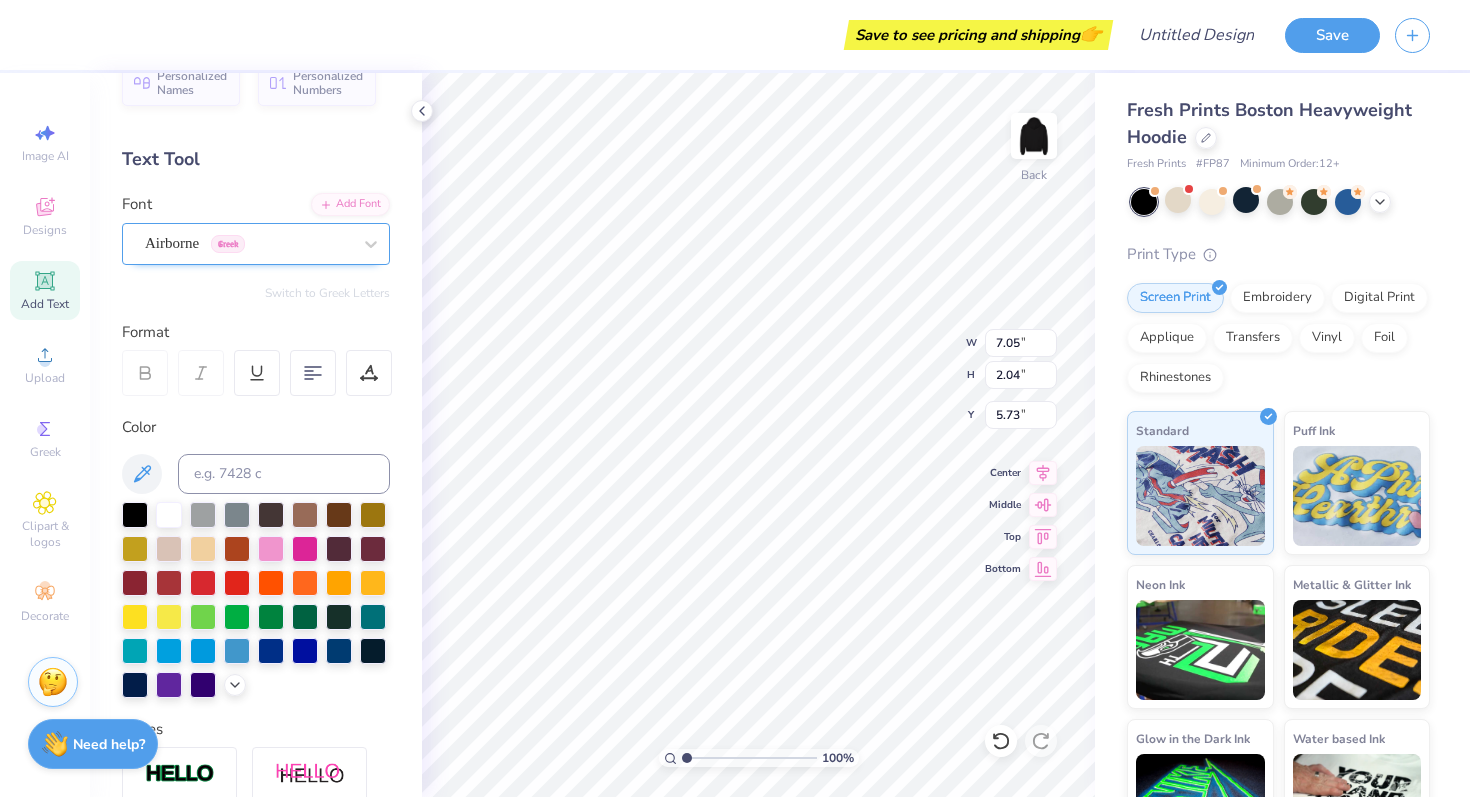 click on "Airborne Greek" at bounding box center (248, 243) 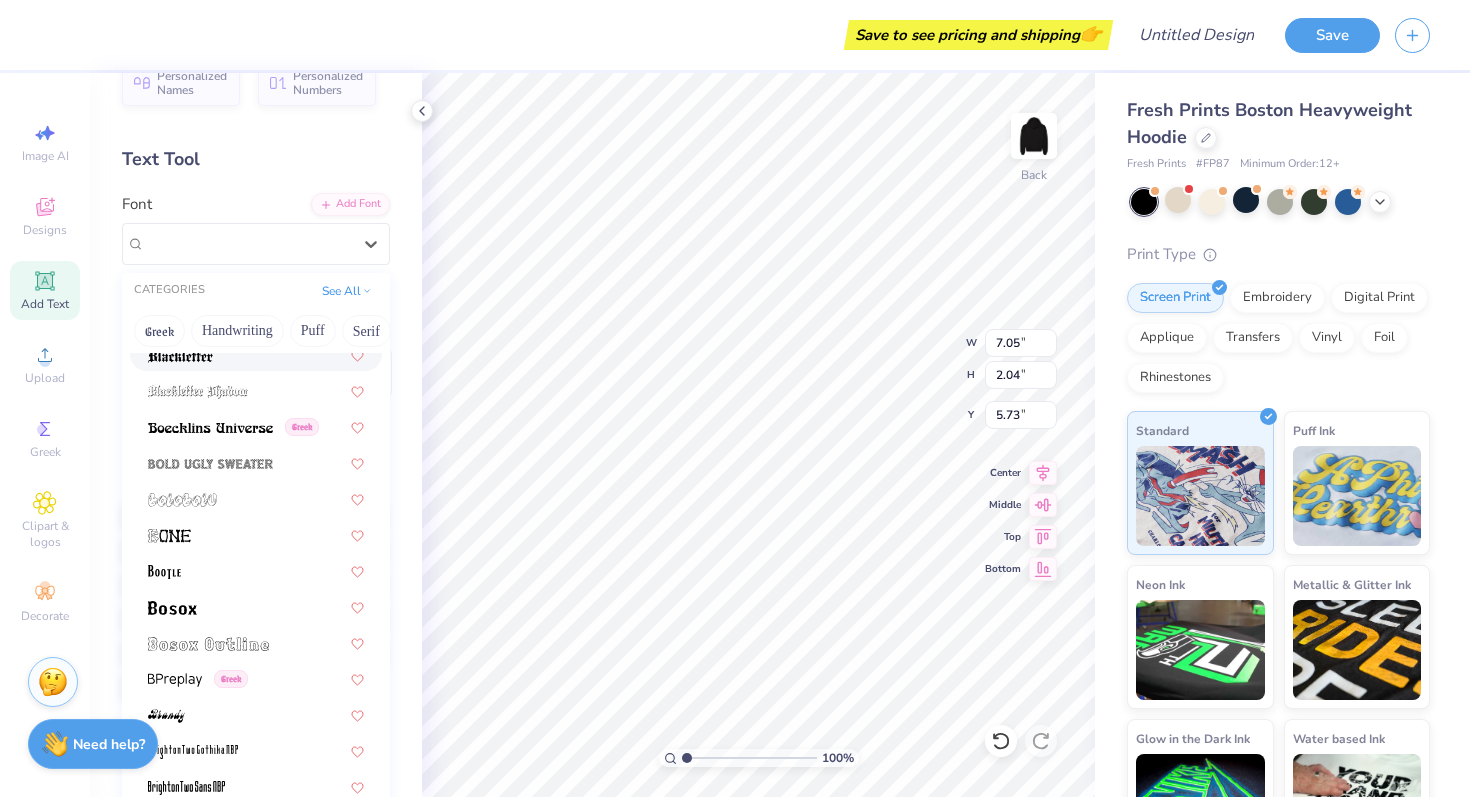 scroll, scrollTop: 1173, scrollLeft: 0, axis: vertical 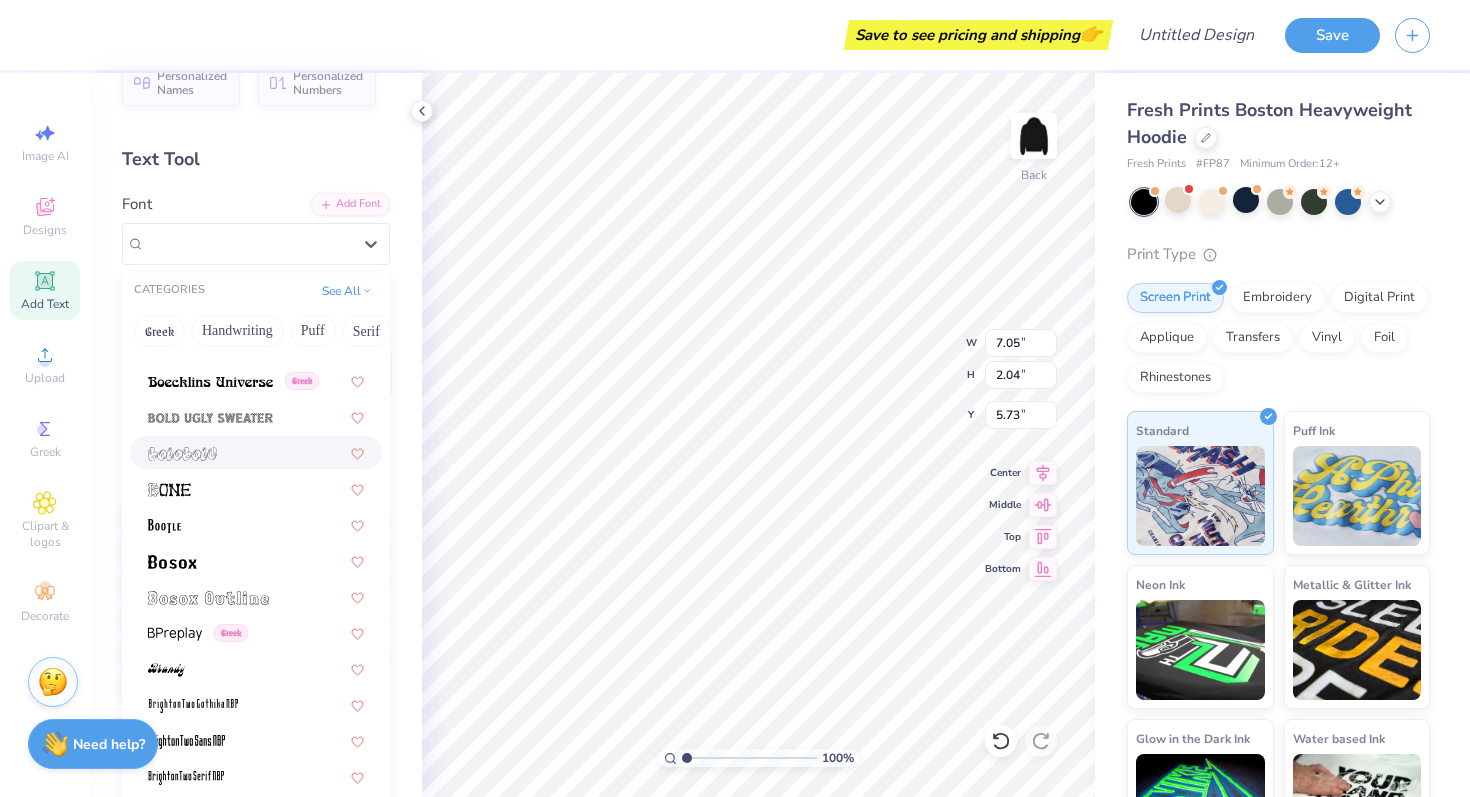 click at bounding box center [256, 452] 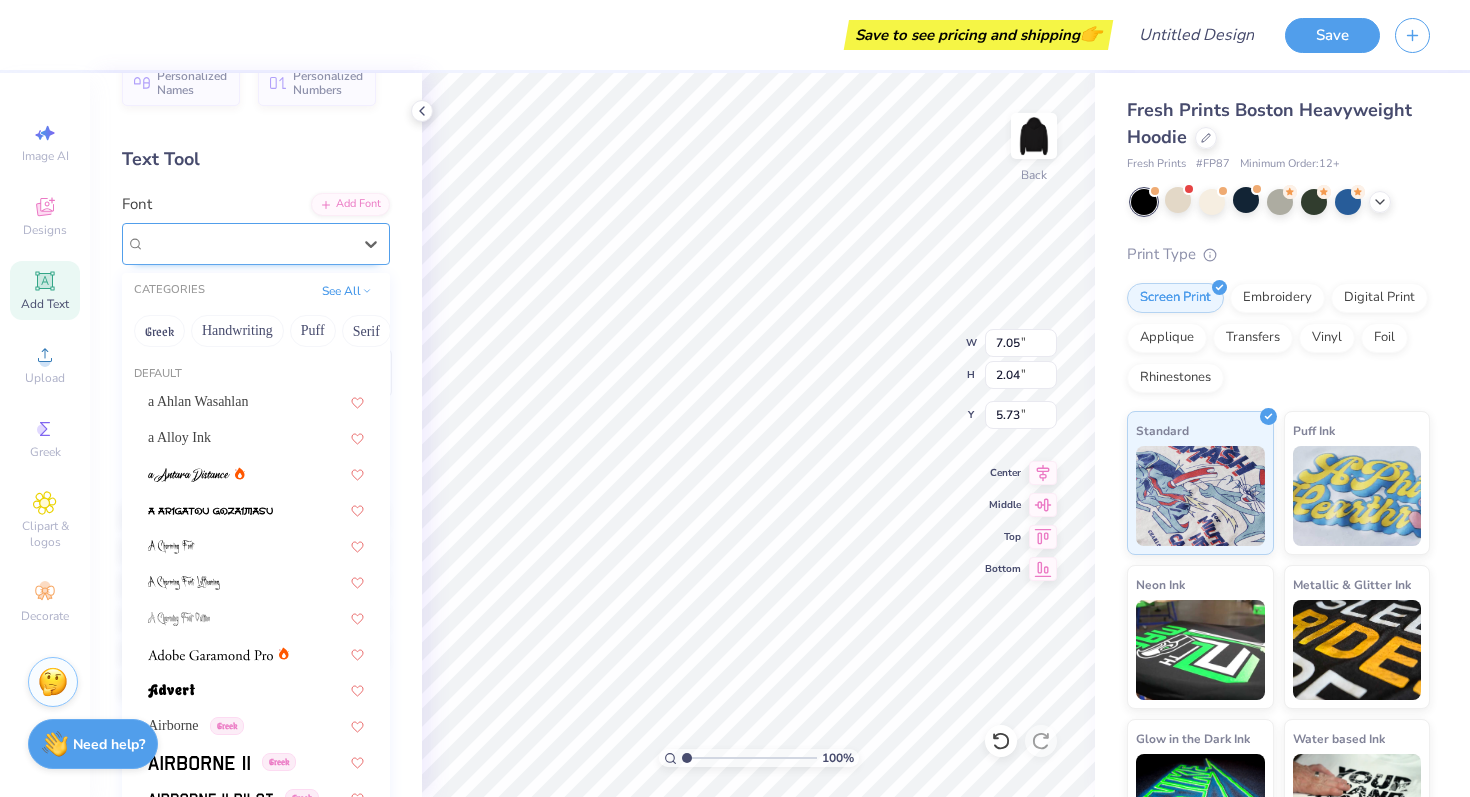 click on "bolobolu" at bounding box center (248, 243) 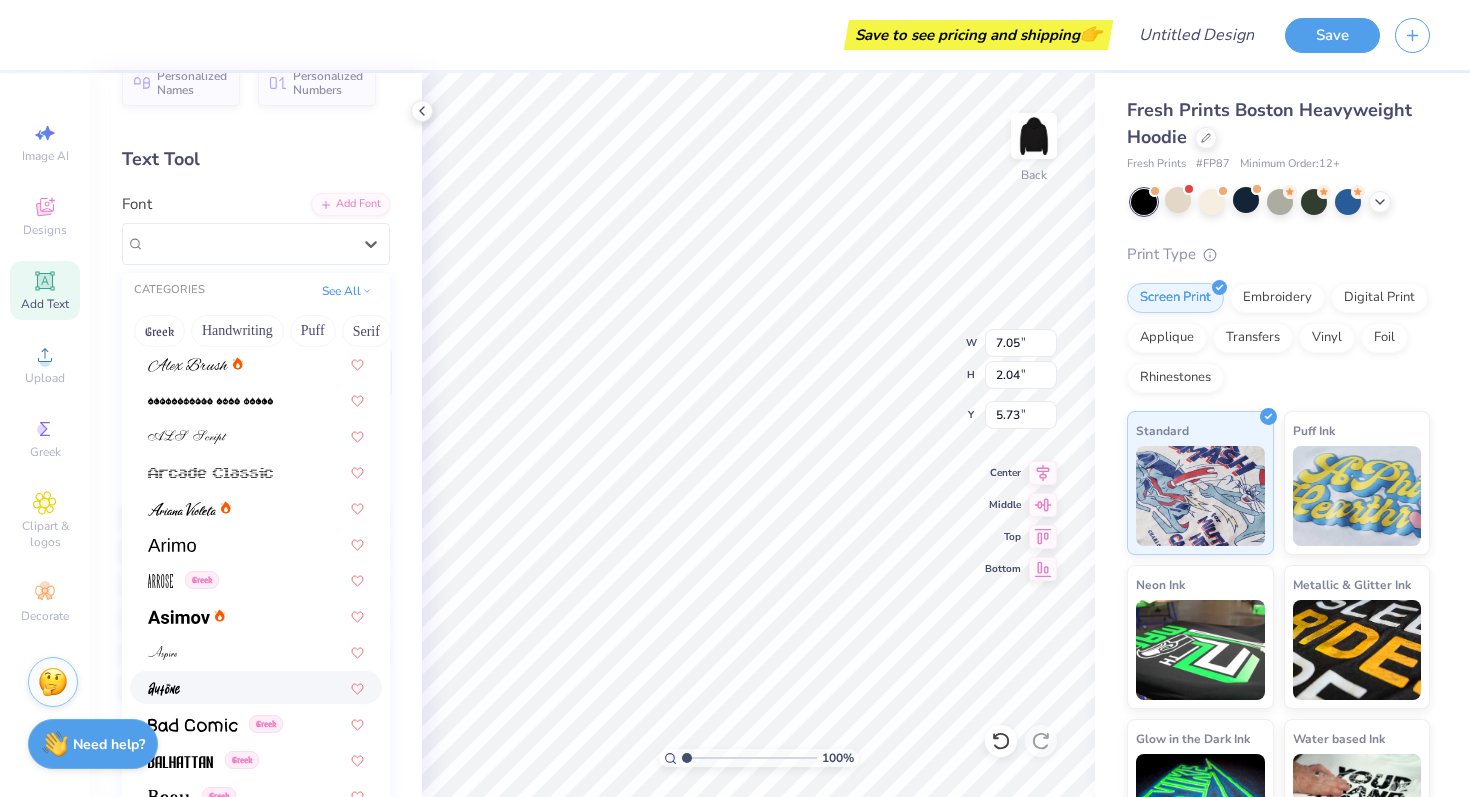 scroll, scrollTop: 510, scrollLeft: 0, axis: vertical 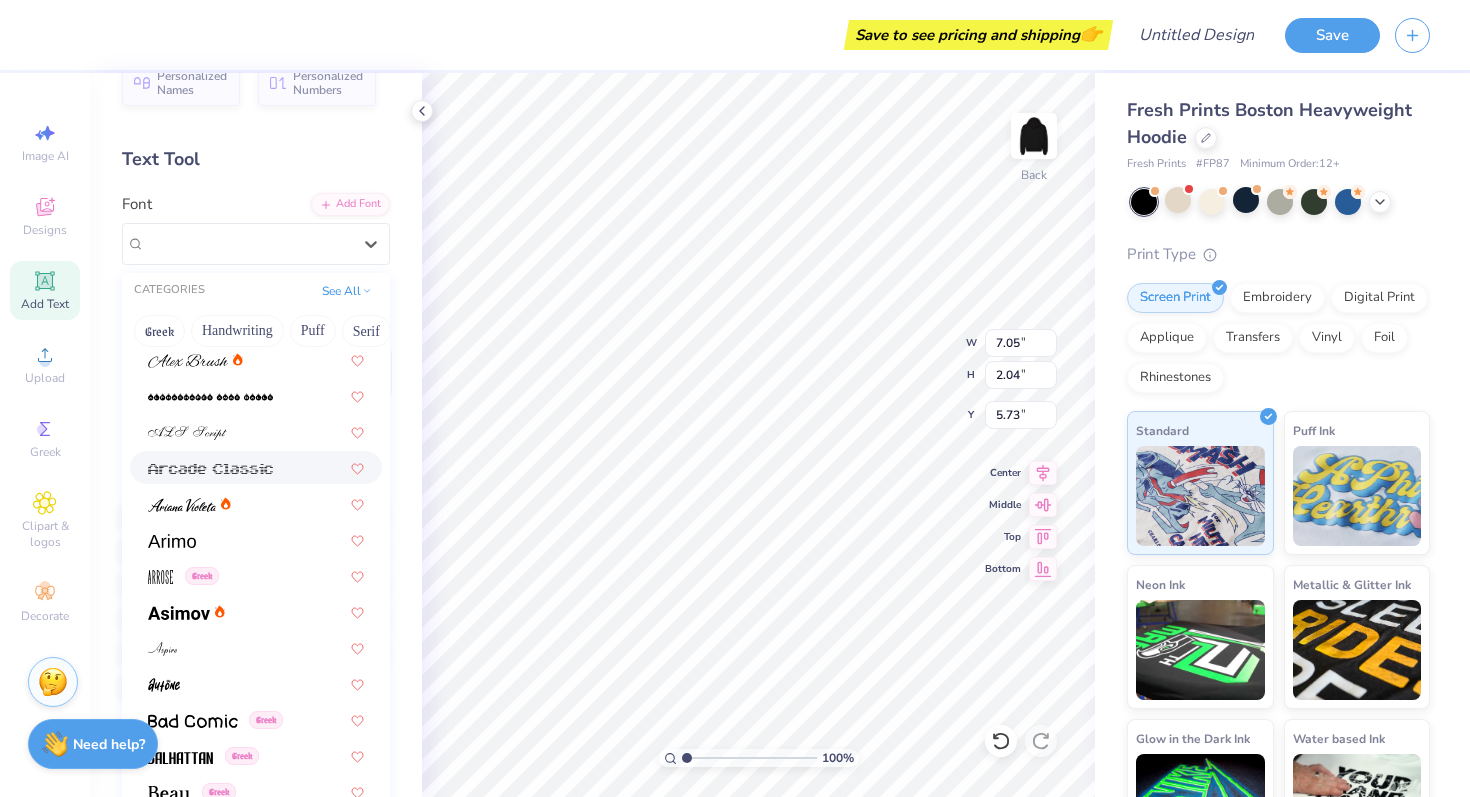 click at bounding box center (256, 467) 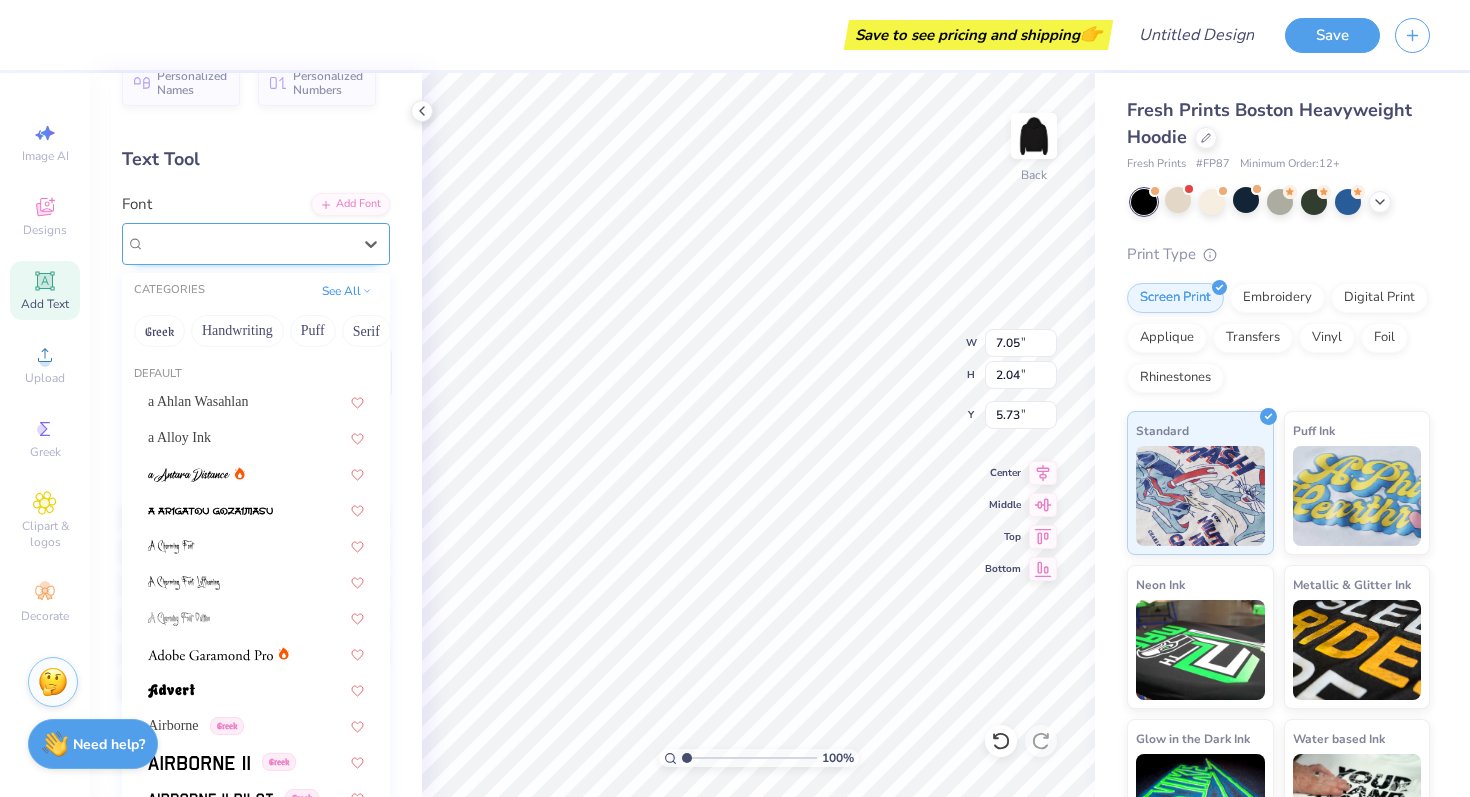click on "Arcade Classic" at bounding box center [248, 243] 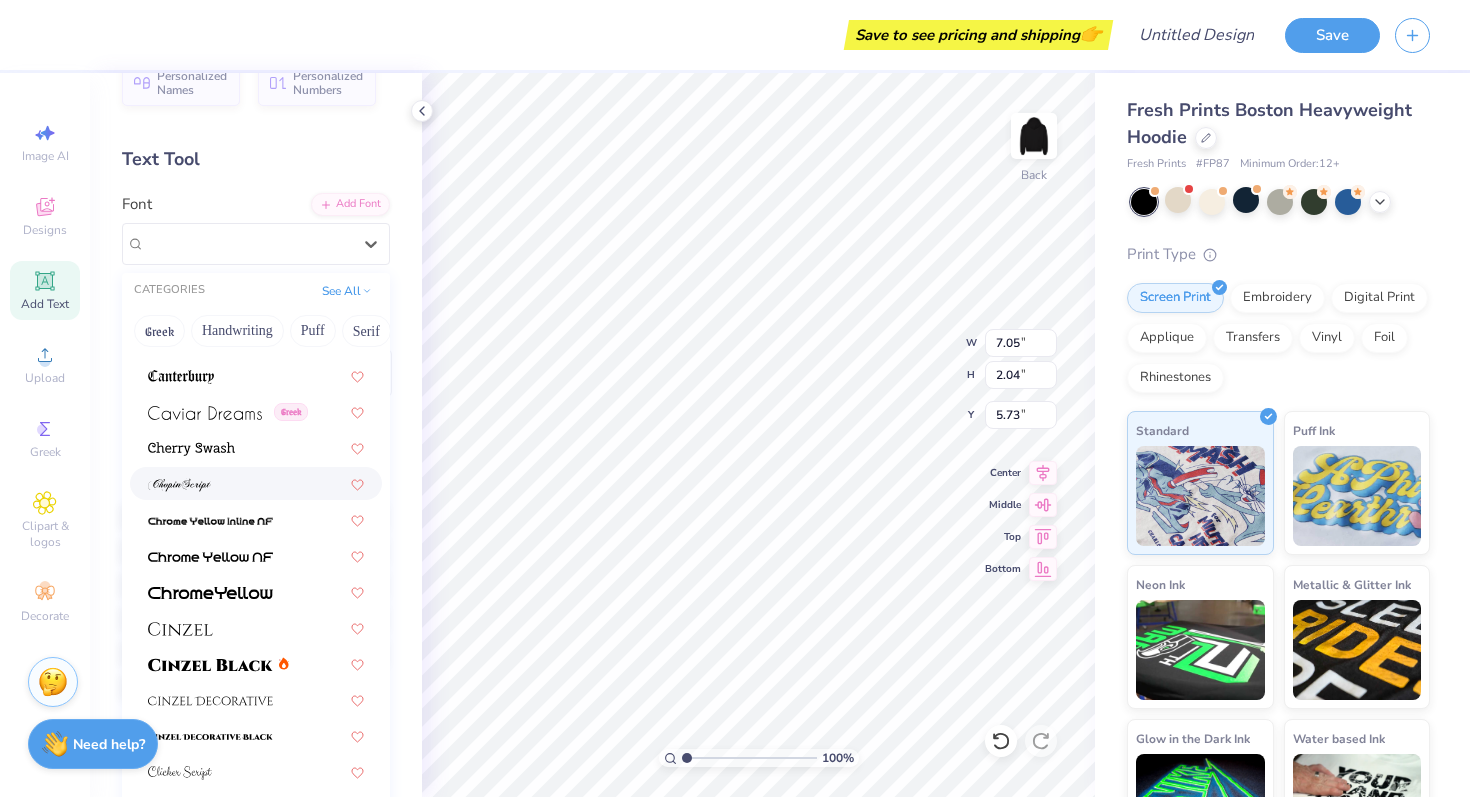 scroll, scrollTop: 2160, scrollLeft: 0, axis: vertical 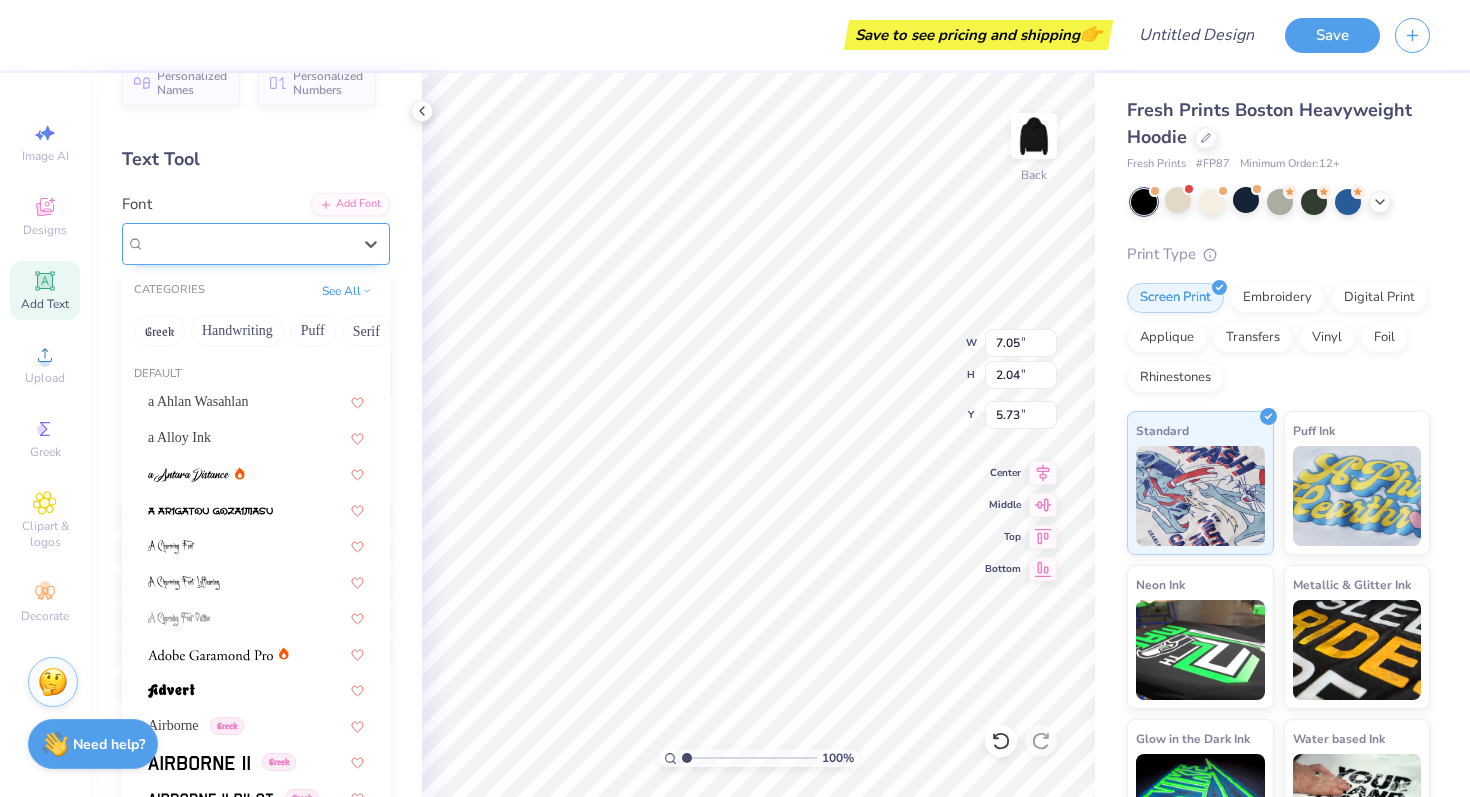 click on "Arcade Classic" at bounding box center (256, 244) 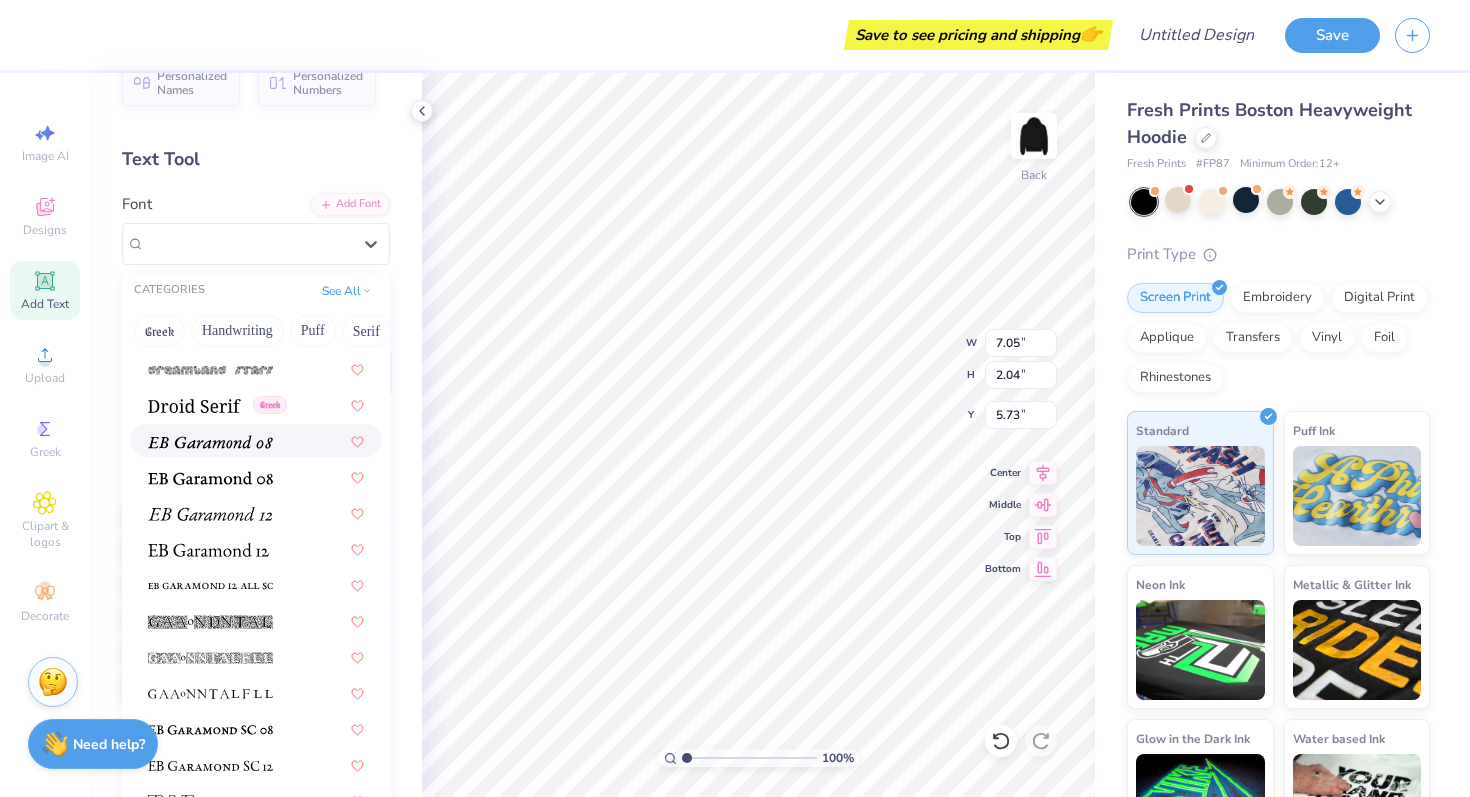 scroll, scrollTop: 3560, scrollLeft: 0, axis: vertical 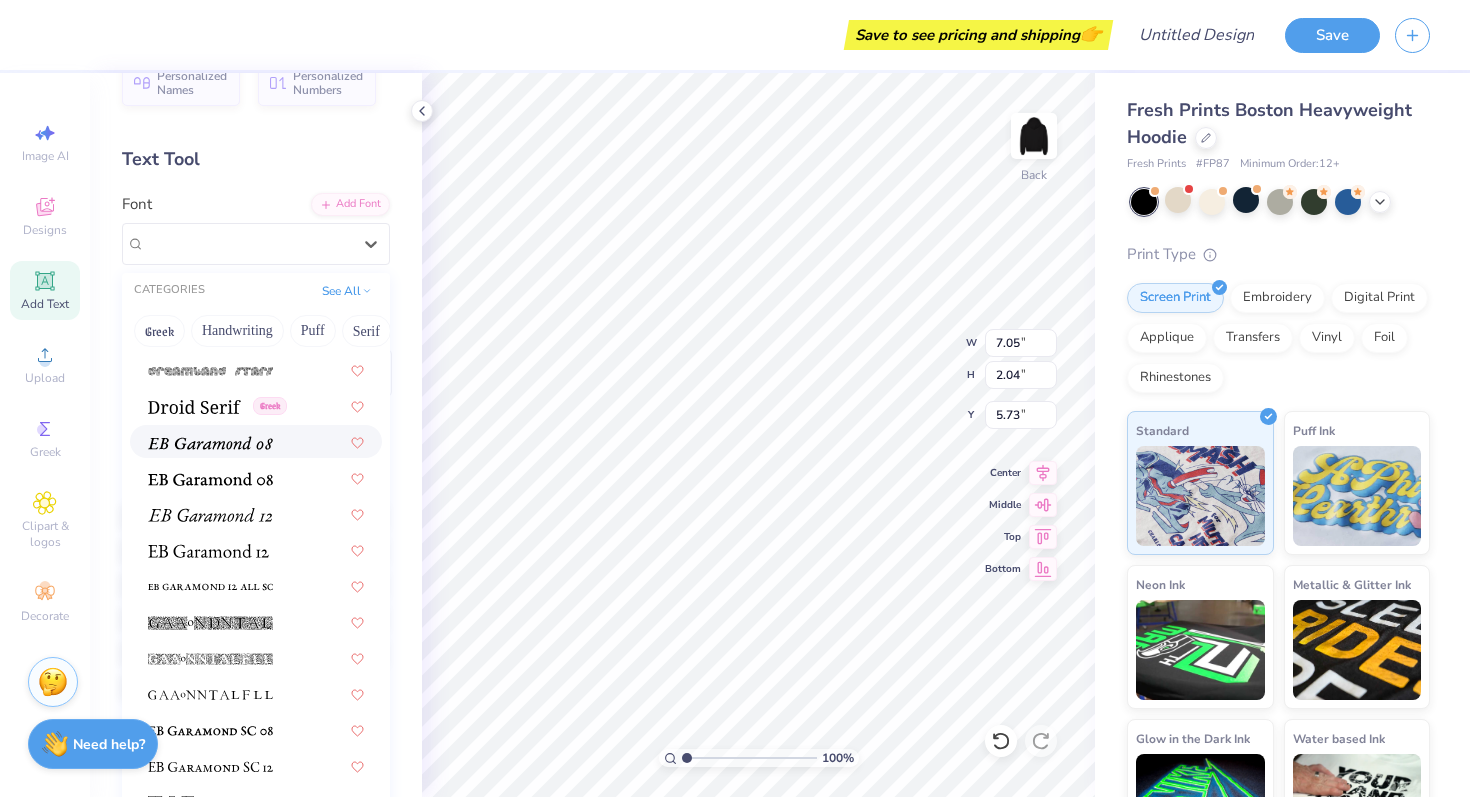 click at bounding box center [256, 441] 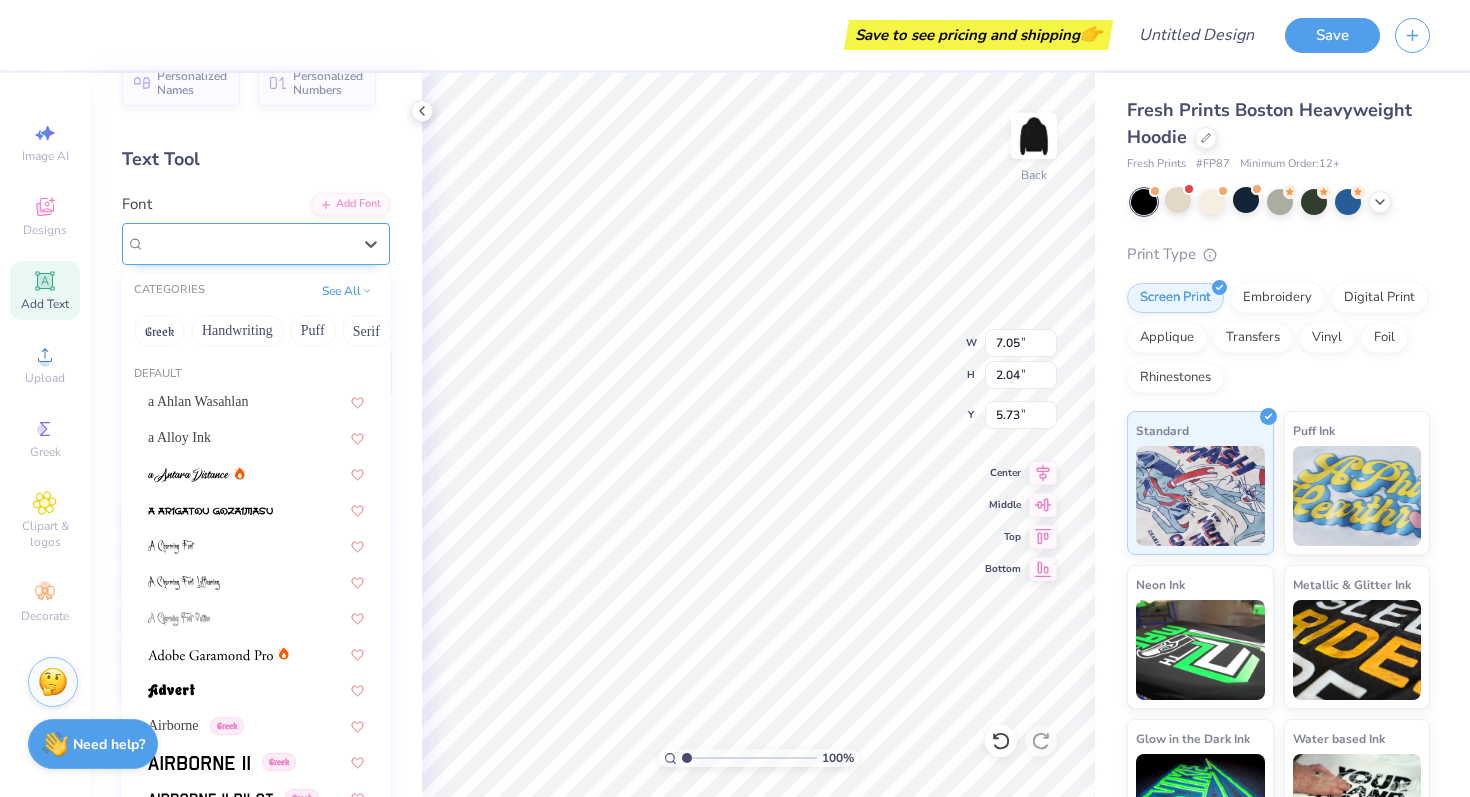 click on "EB Garamond 08 (08 Italic)" at bounding box center [248, 243] 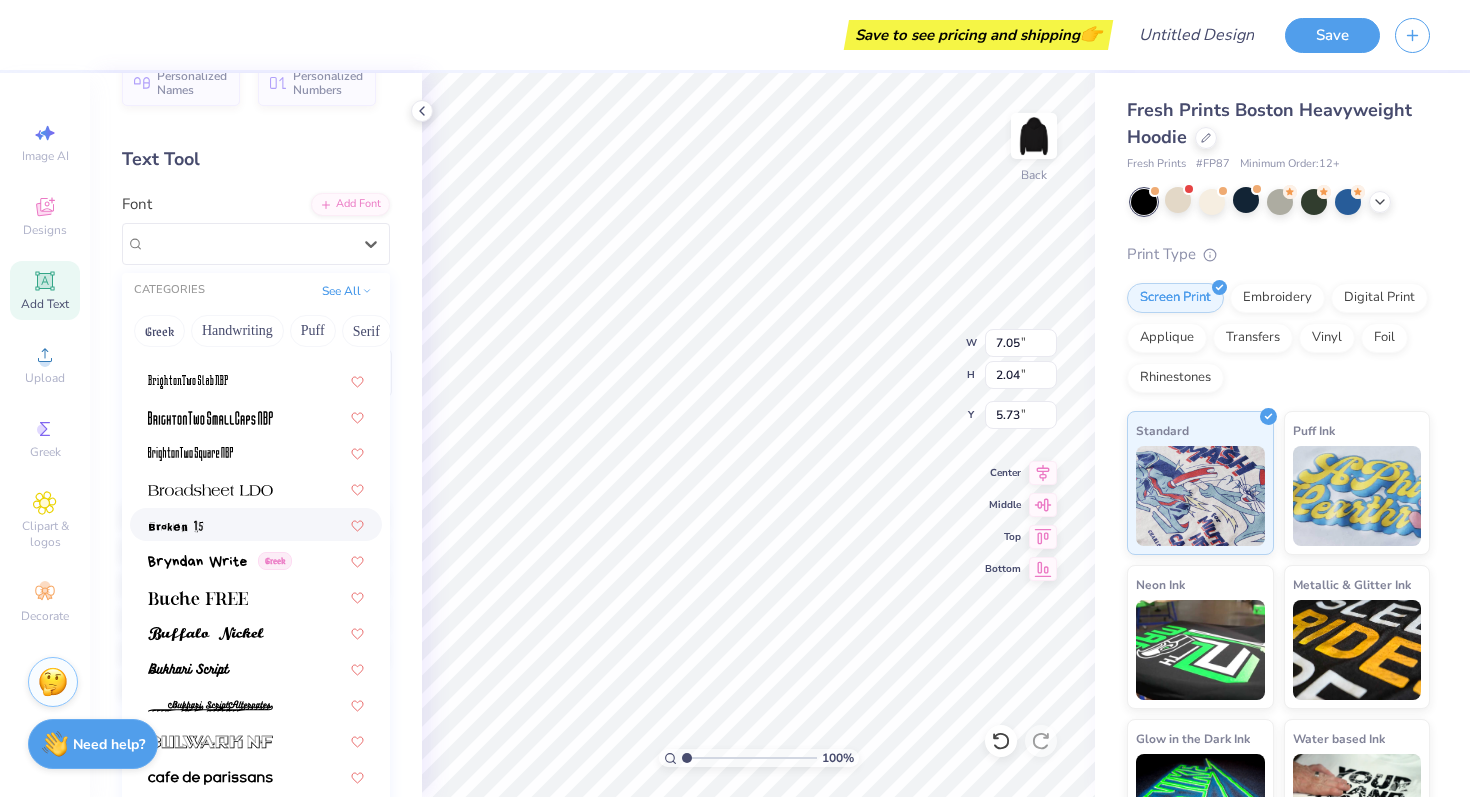 scroll, scrollTop: 1611, scrollLeft: 0, axis: vertical 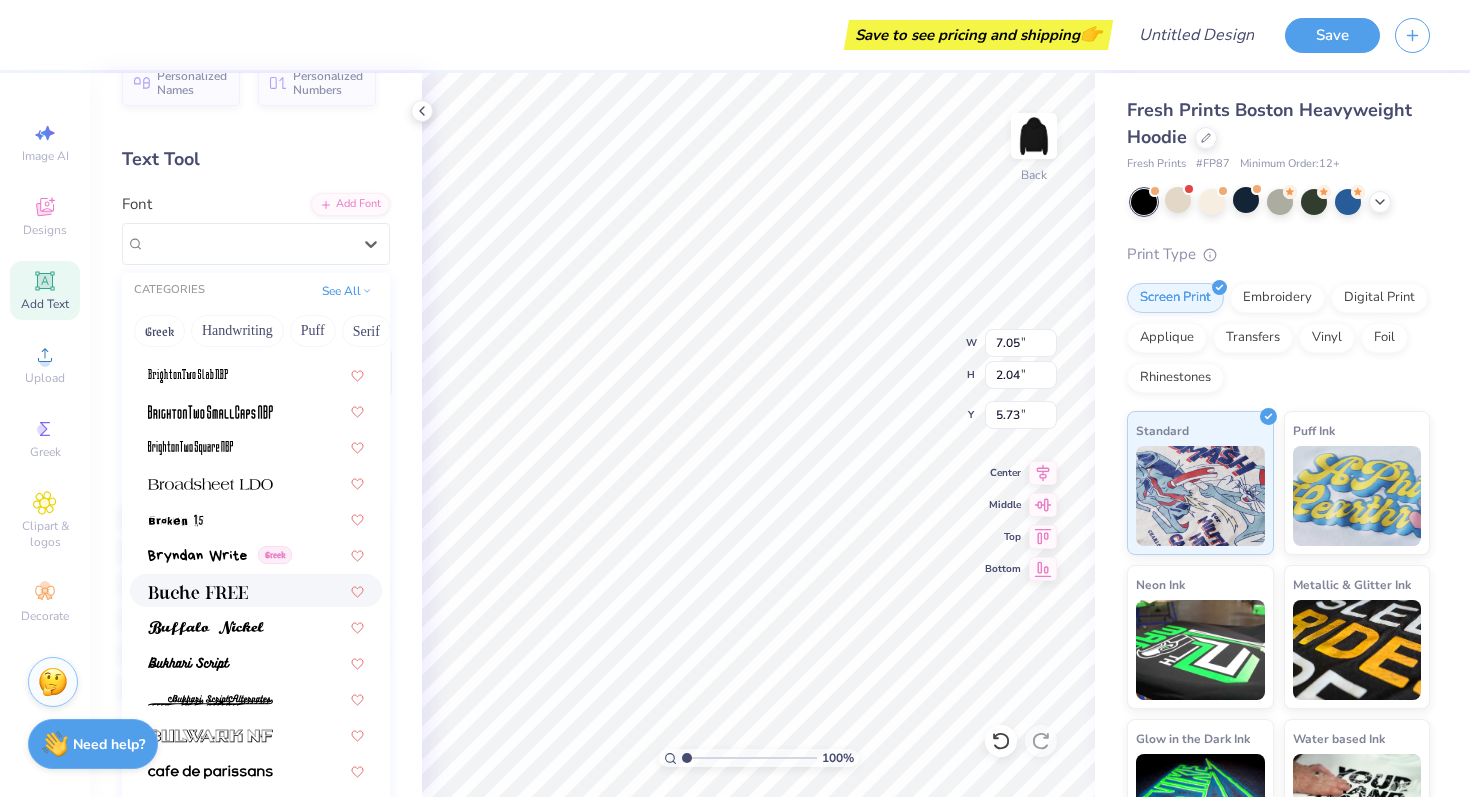 click at bounding box center [256, 590] 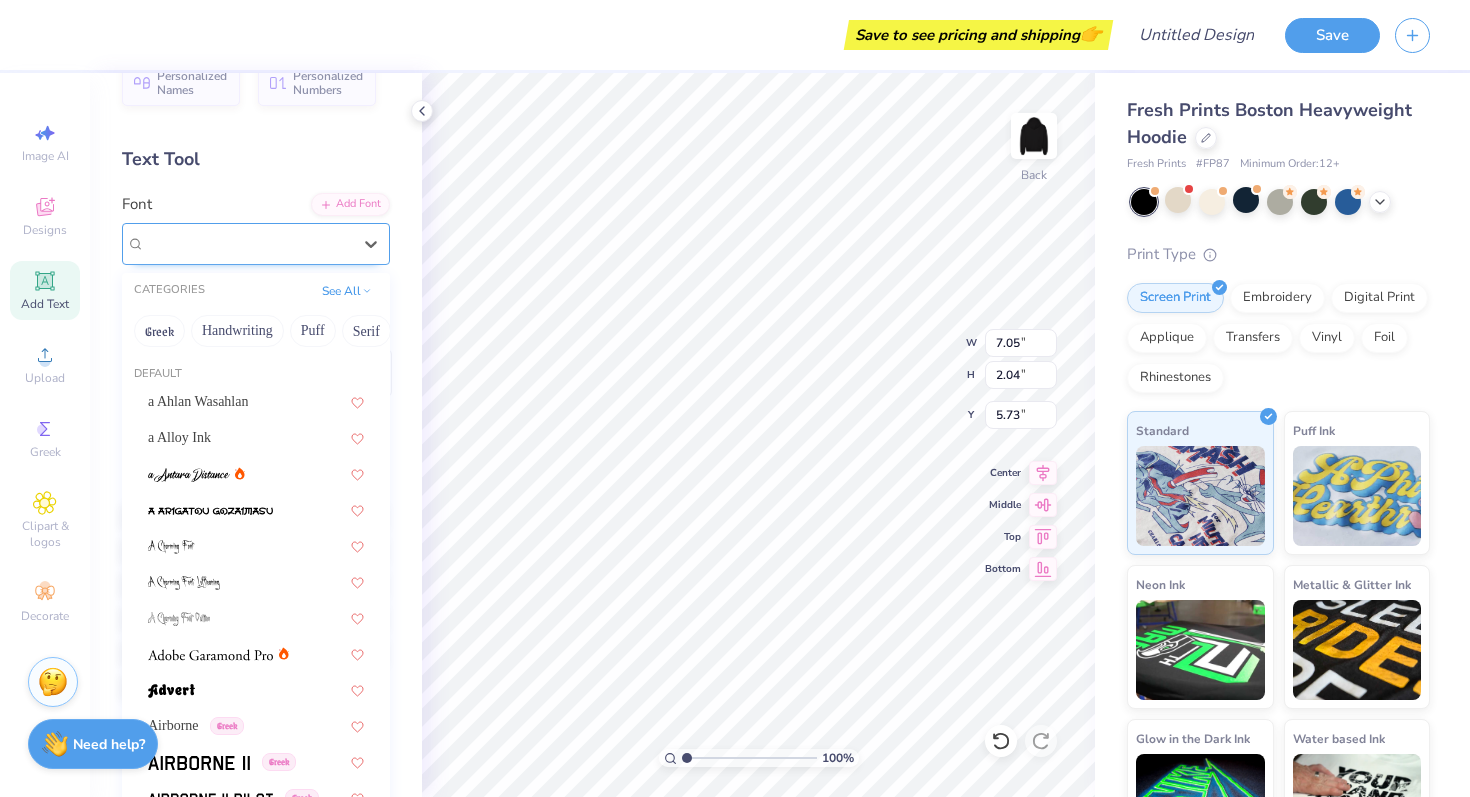 click on "Buche FREE" at bounding box center (256, 244) 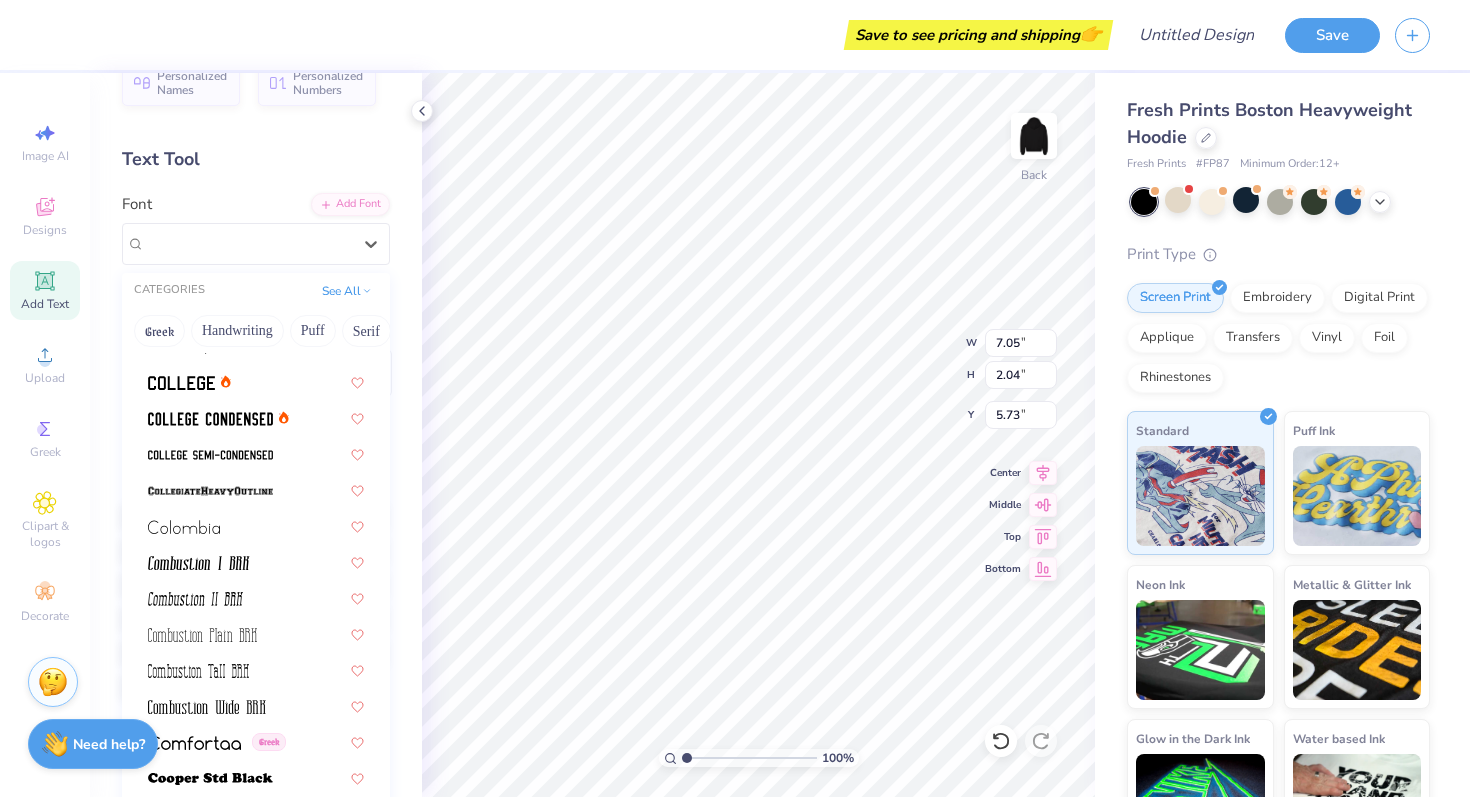 scroll, scrollTop: 2618, scrollLeft: 0, axis: vertical 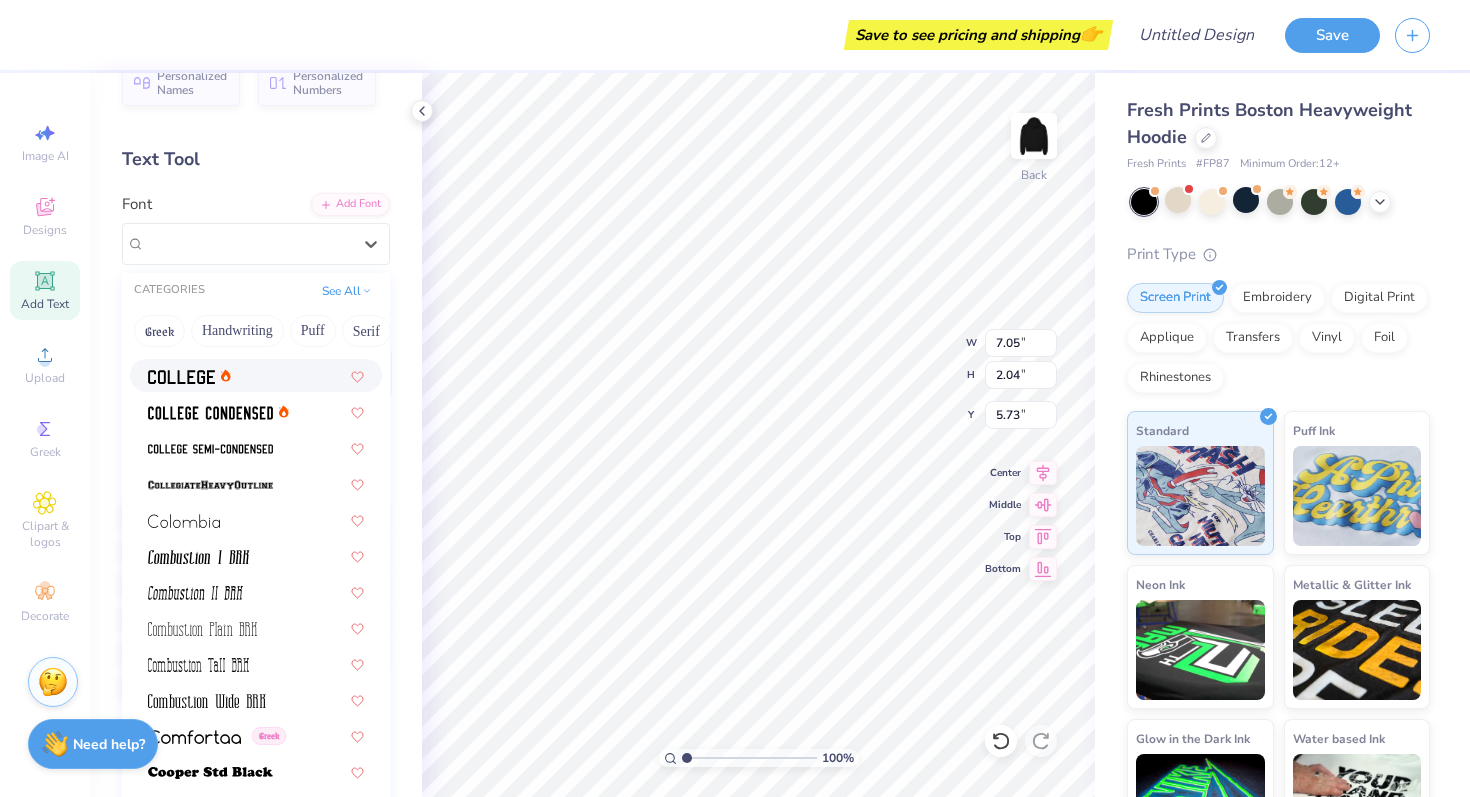 click at bounding box center [256, 375] 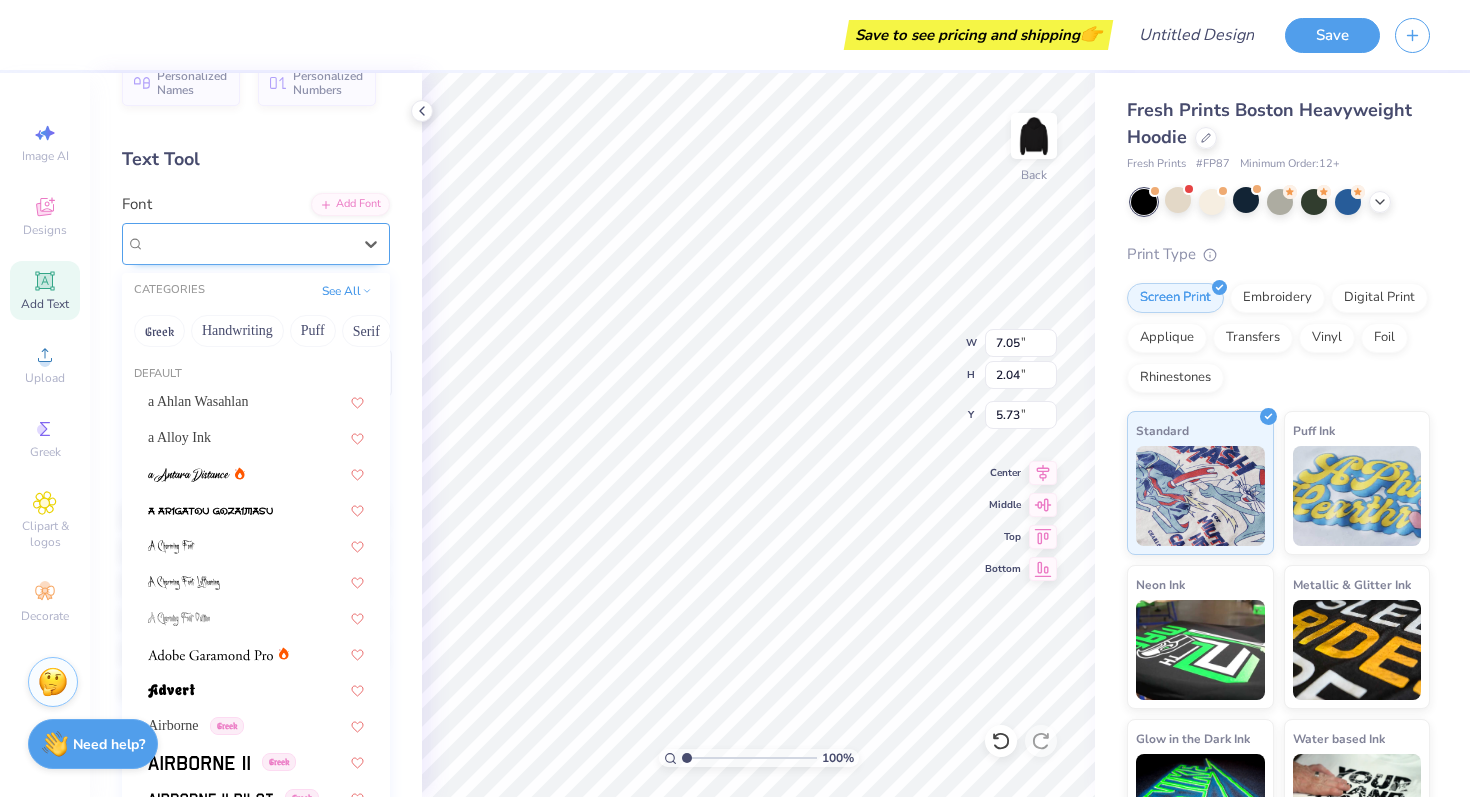 click on "College" at bounding box center (248, 243) 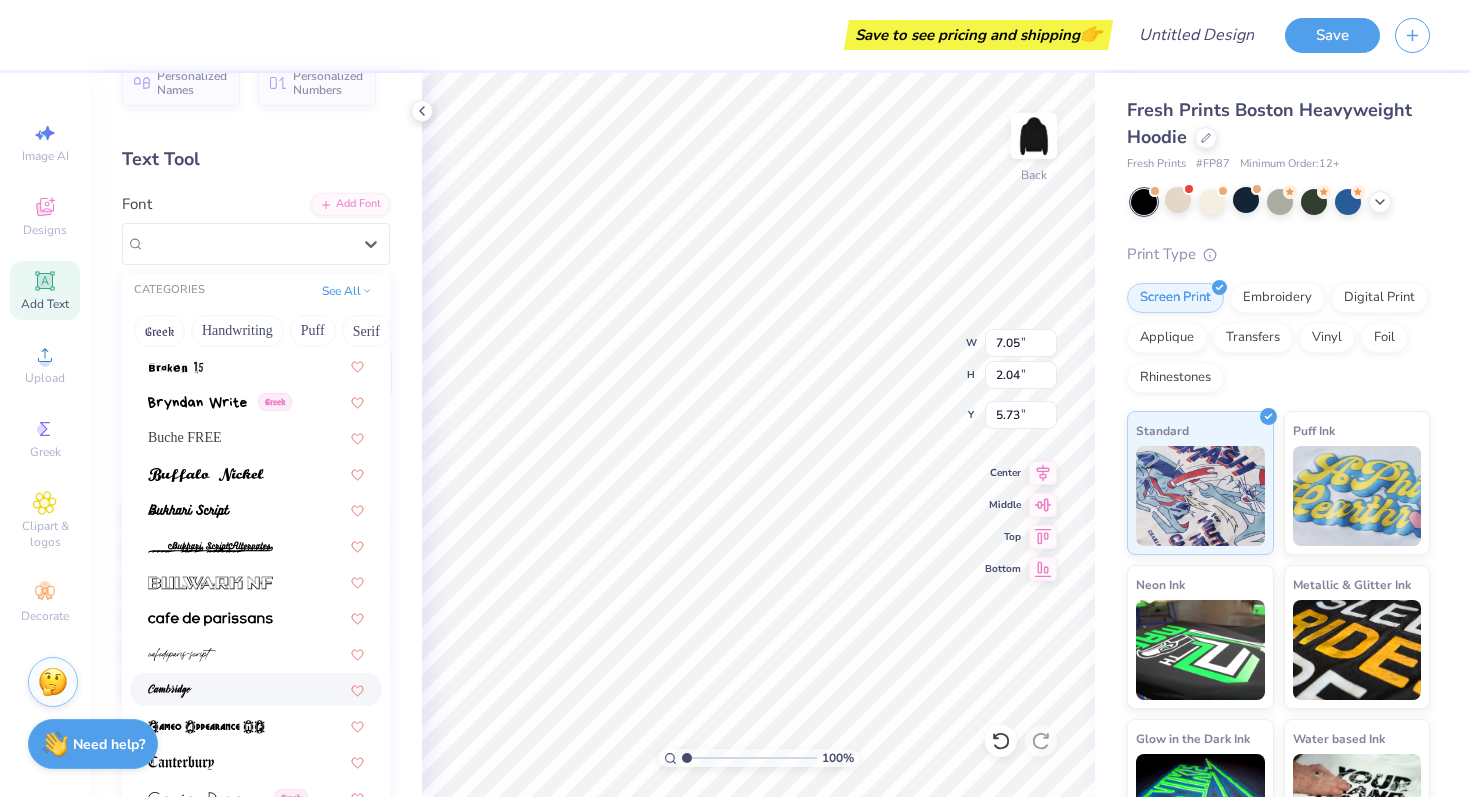 scroll, scrollTop: 1836, scrollLeft: 0, axis: vertical 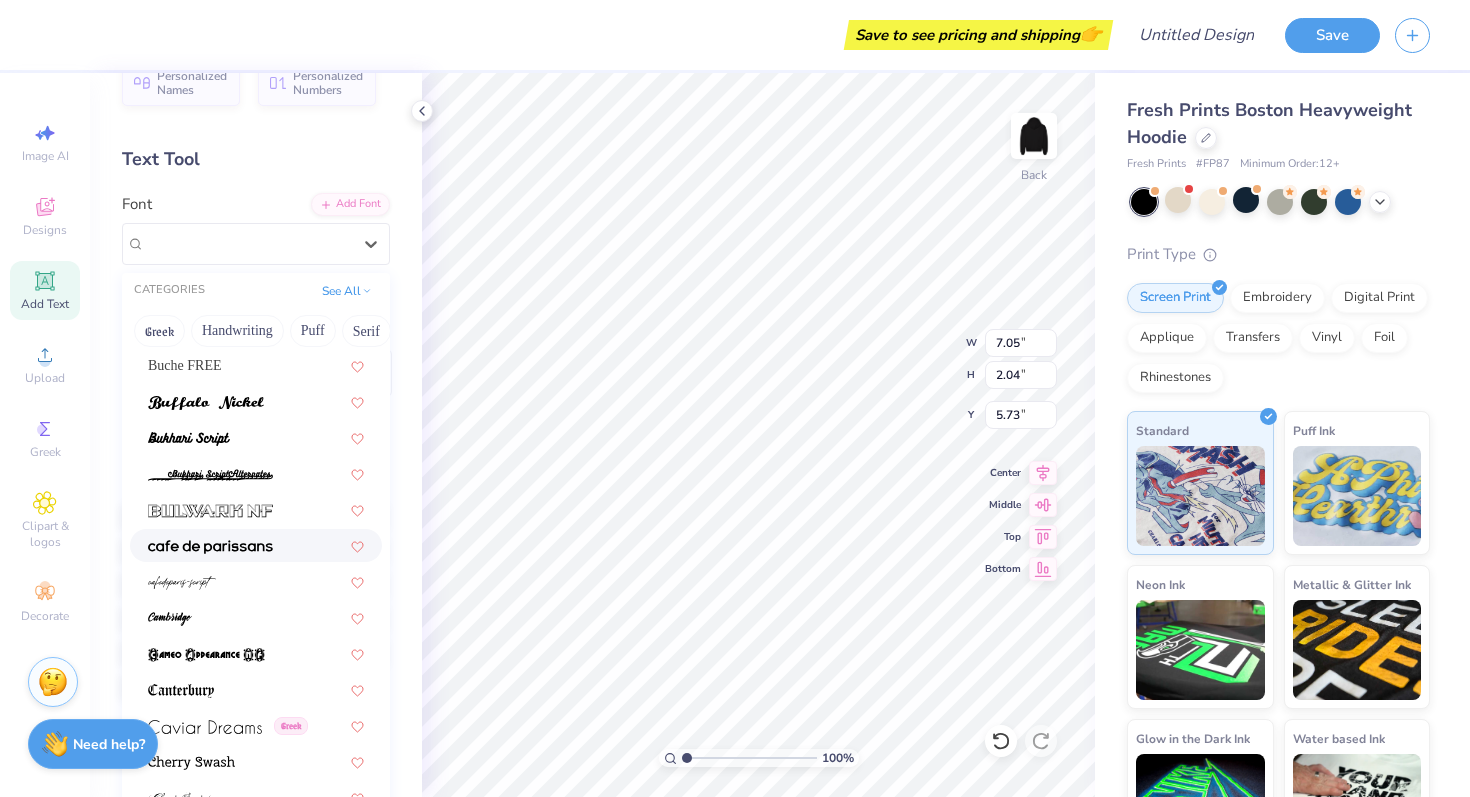 click at bounding box center [210, 547] 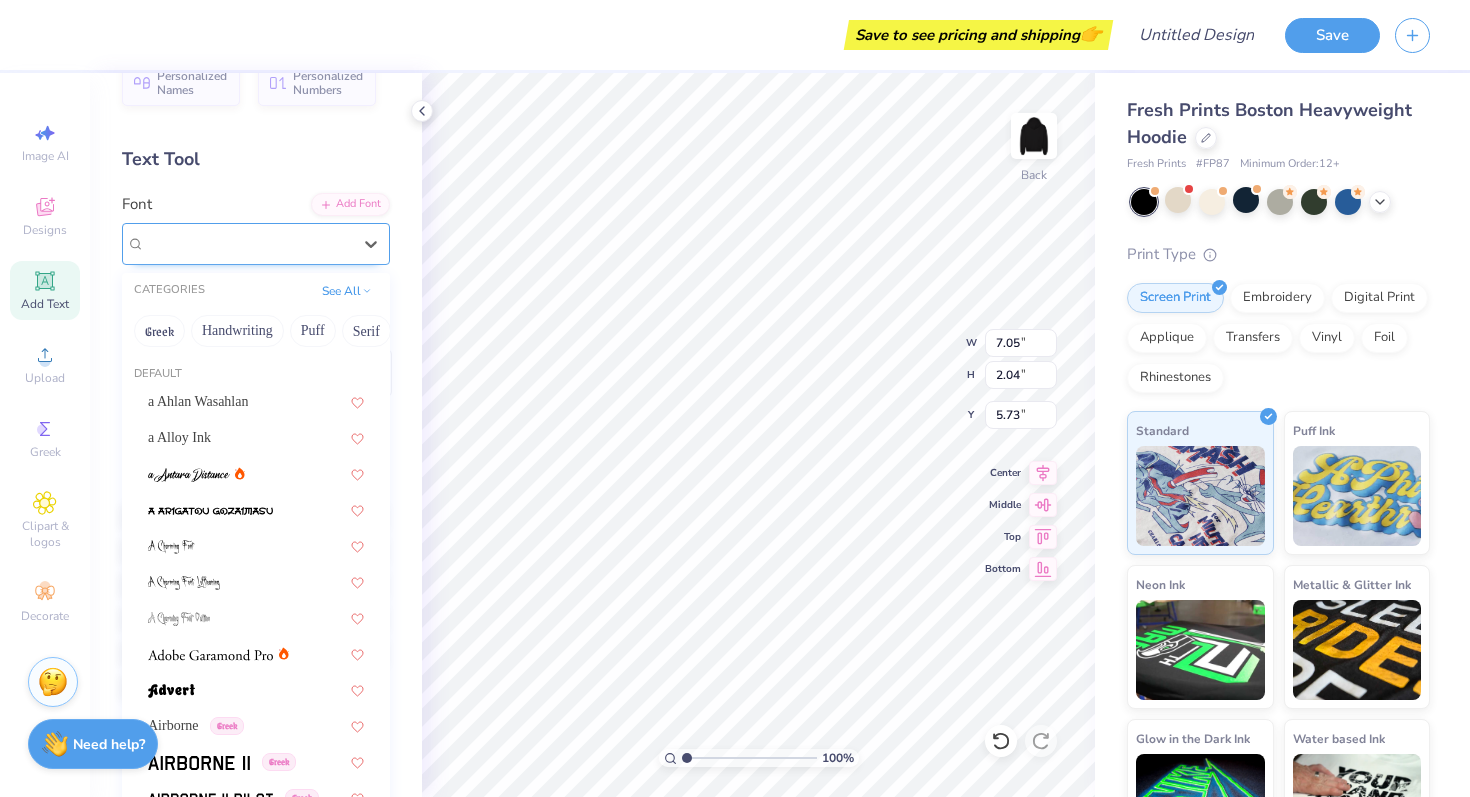 click on "cafe de paris-sans" at bounding box center (256, 244) 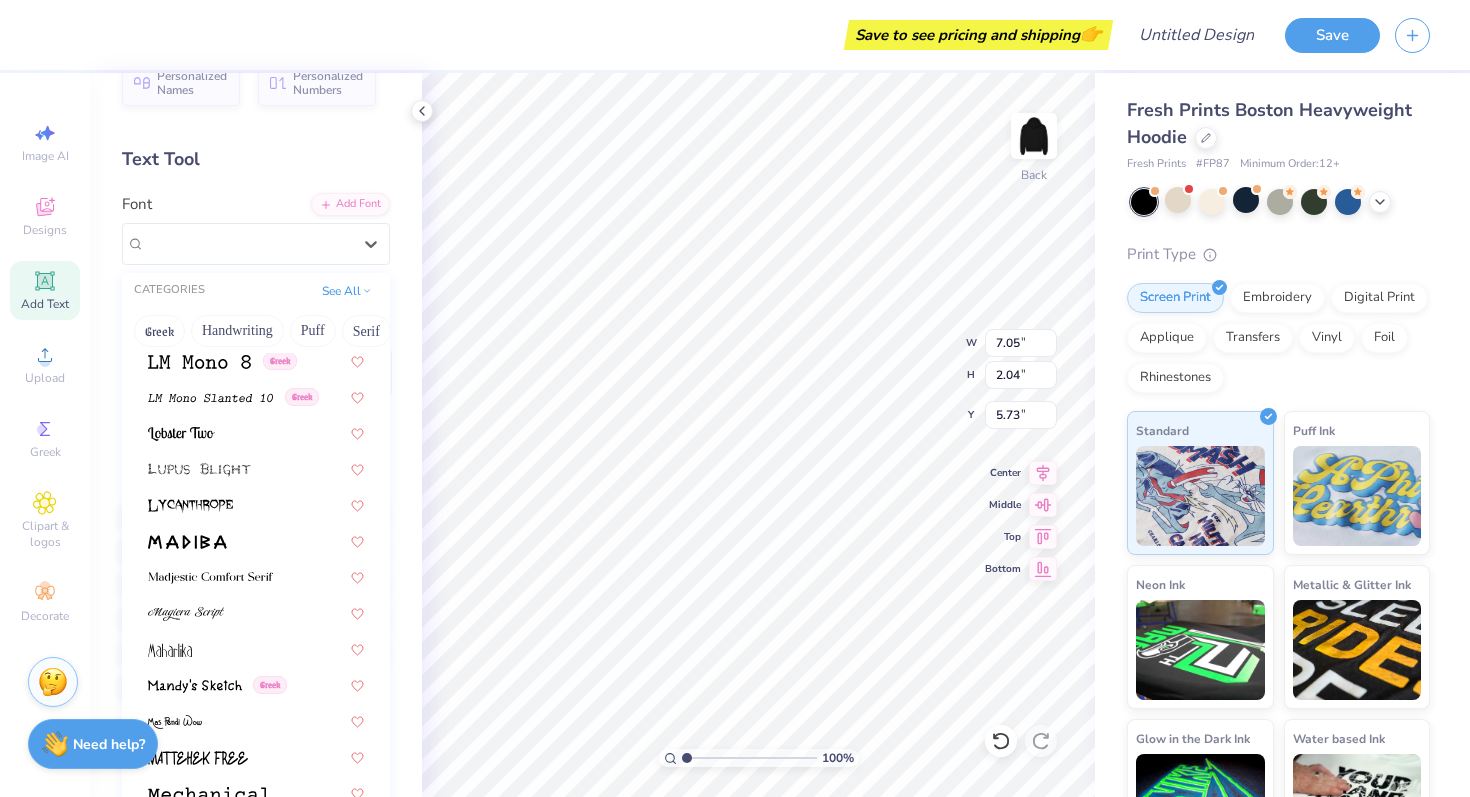 scroll, scrollTop: 6848, scrollLeft: 0, axis: vertical 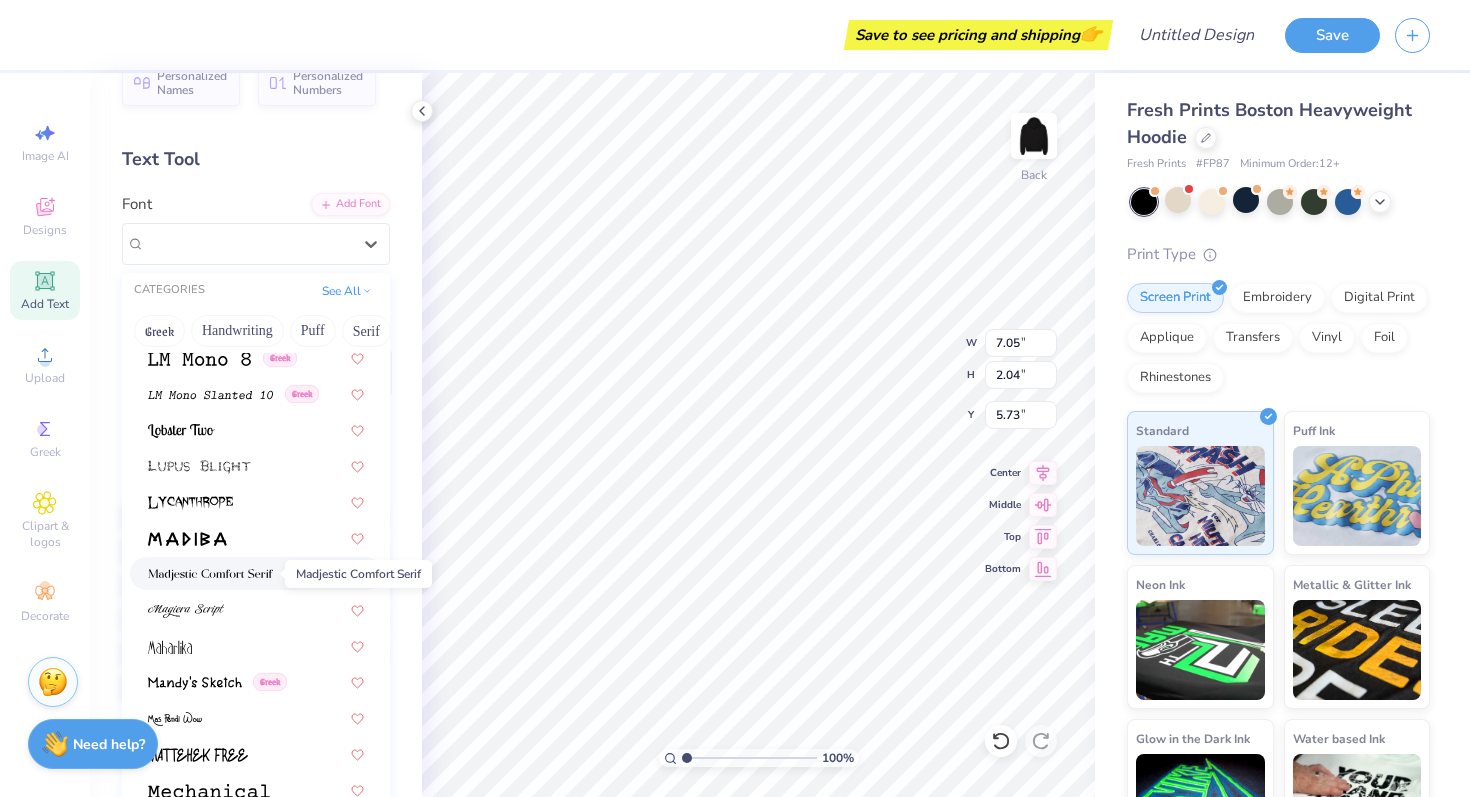 click at bounding box center [210, 575] 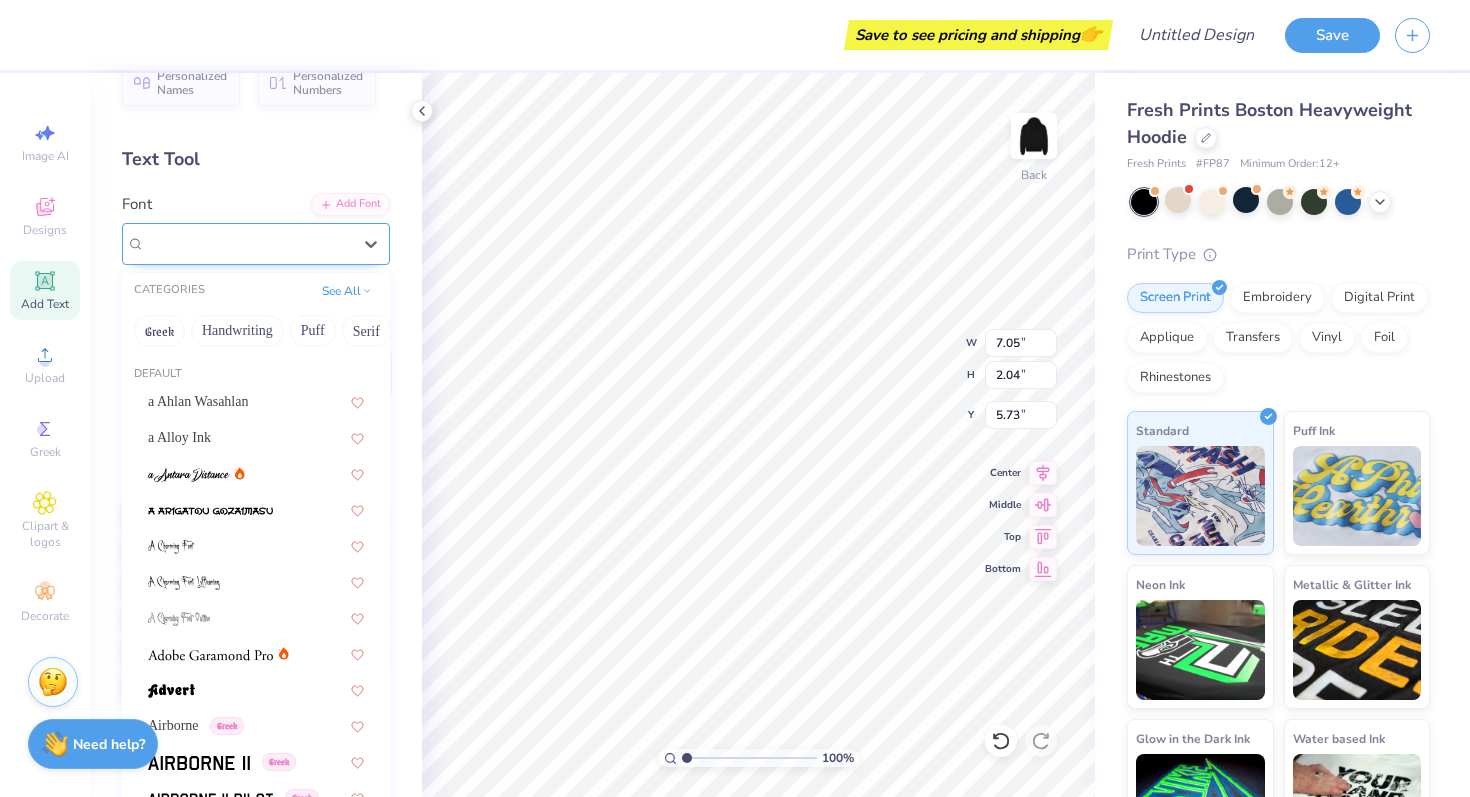 click on "Madjestic Comfort Serif" at bounding box center [248, 243] 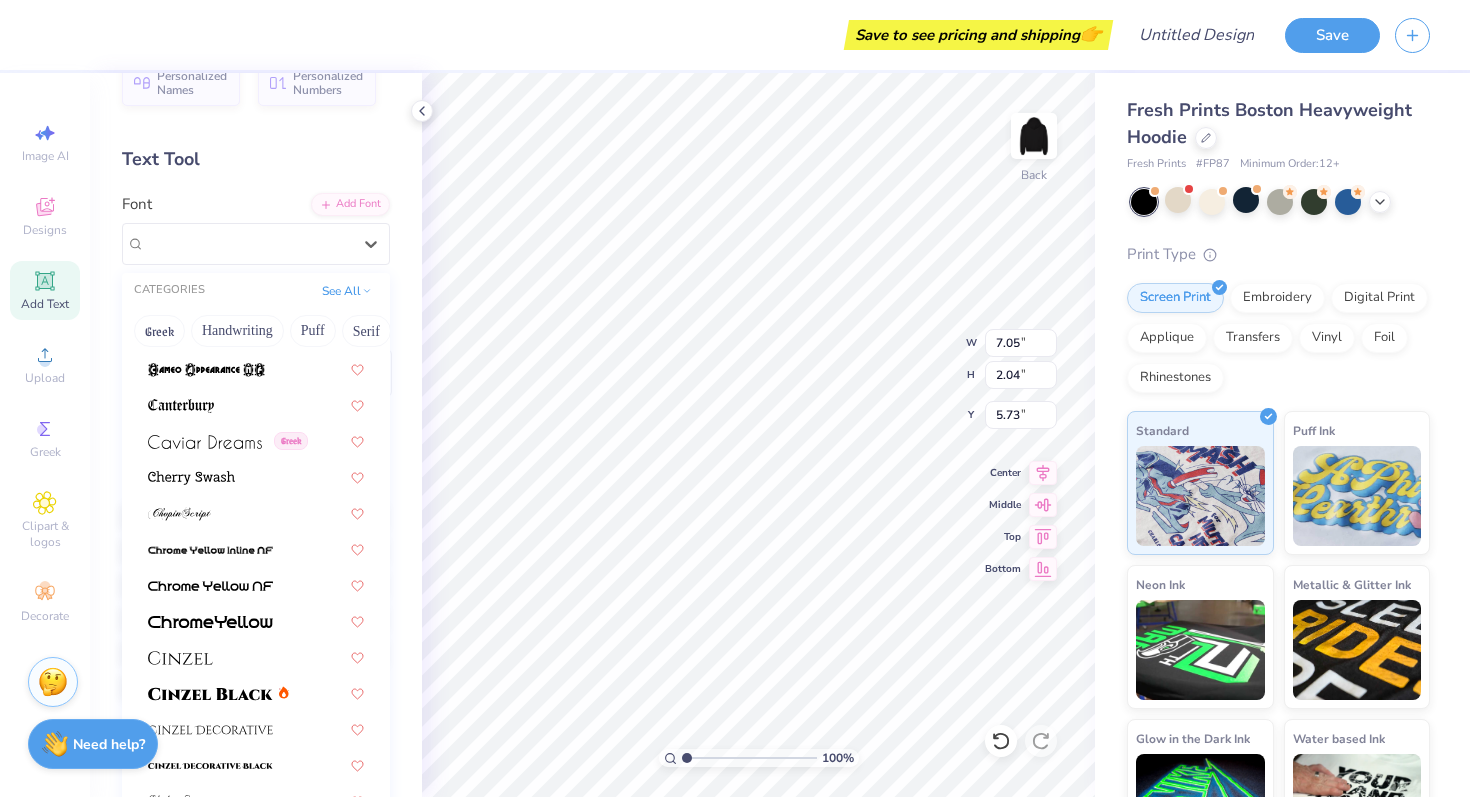 scroll, scrollTop: 2124, scrollLeft: 0, axis: vertical 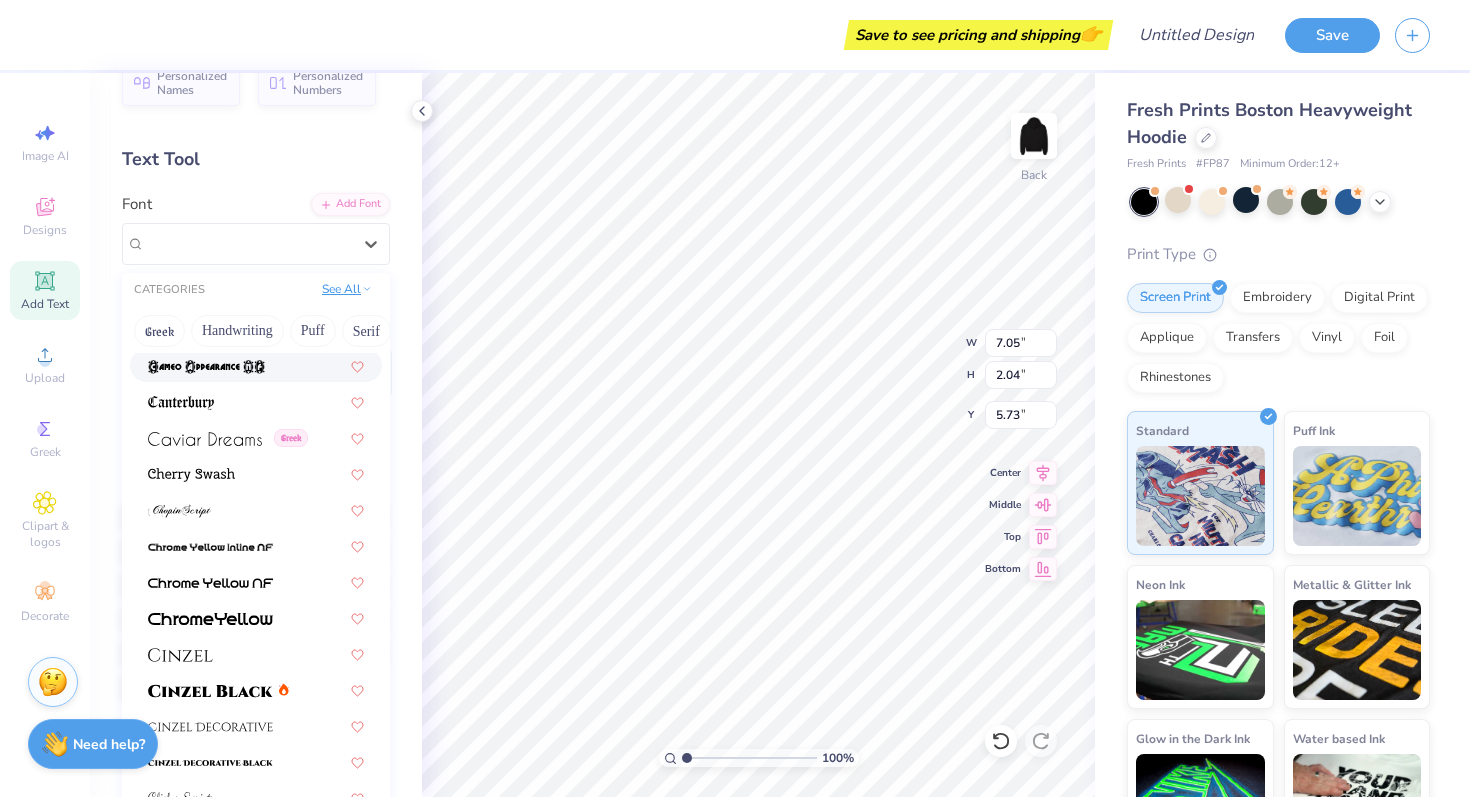 click on "See All" at bounding box center [347, 289] 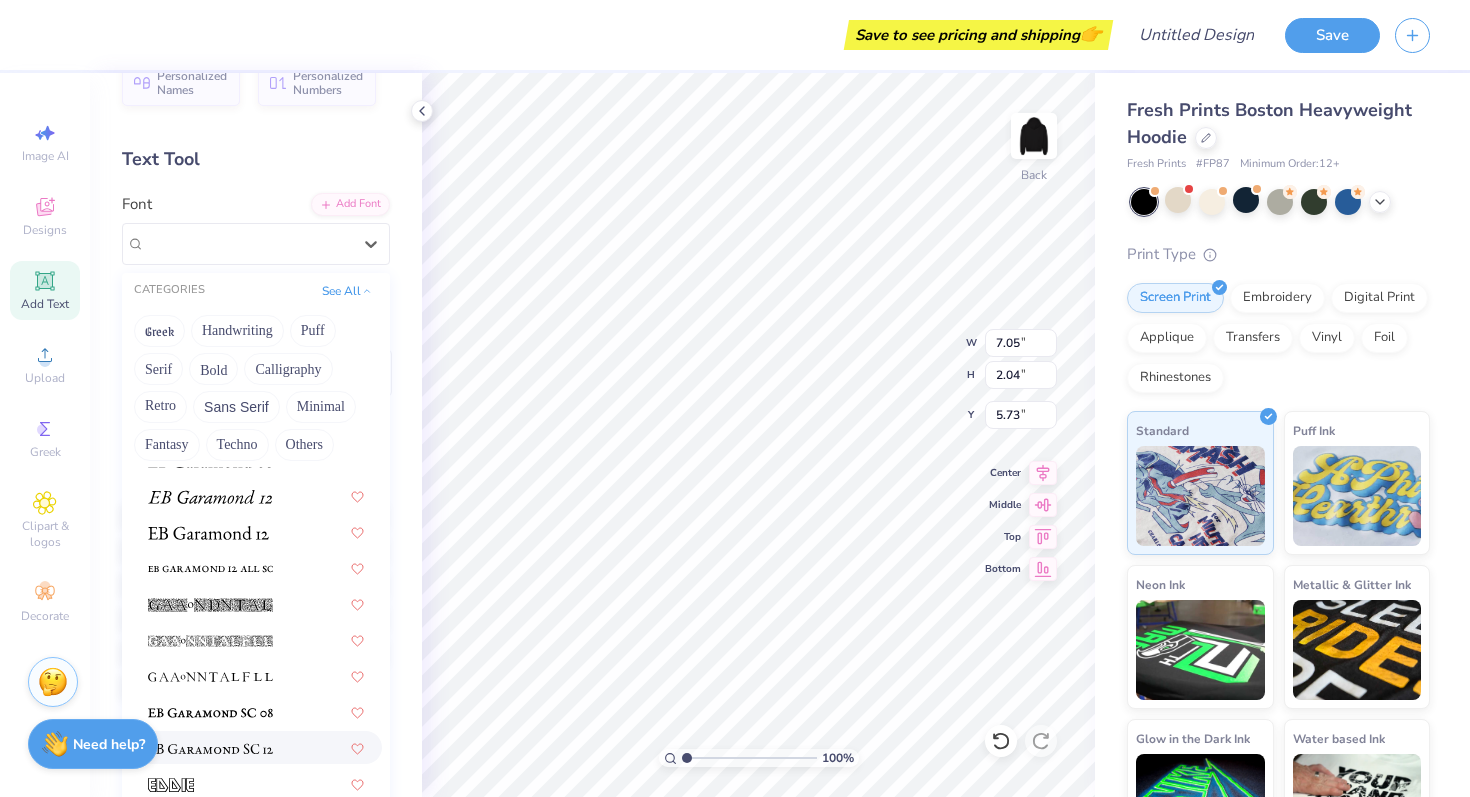 scroll, scrollTop: 3788, scrollLeft: 0, axis: vertical 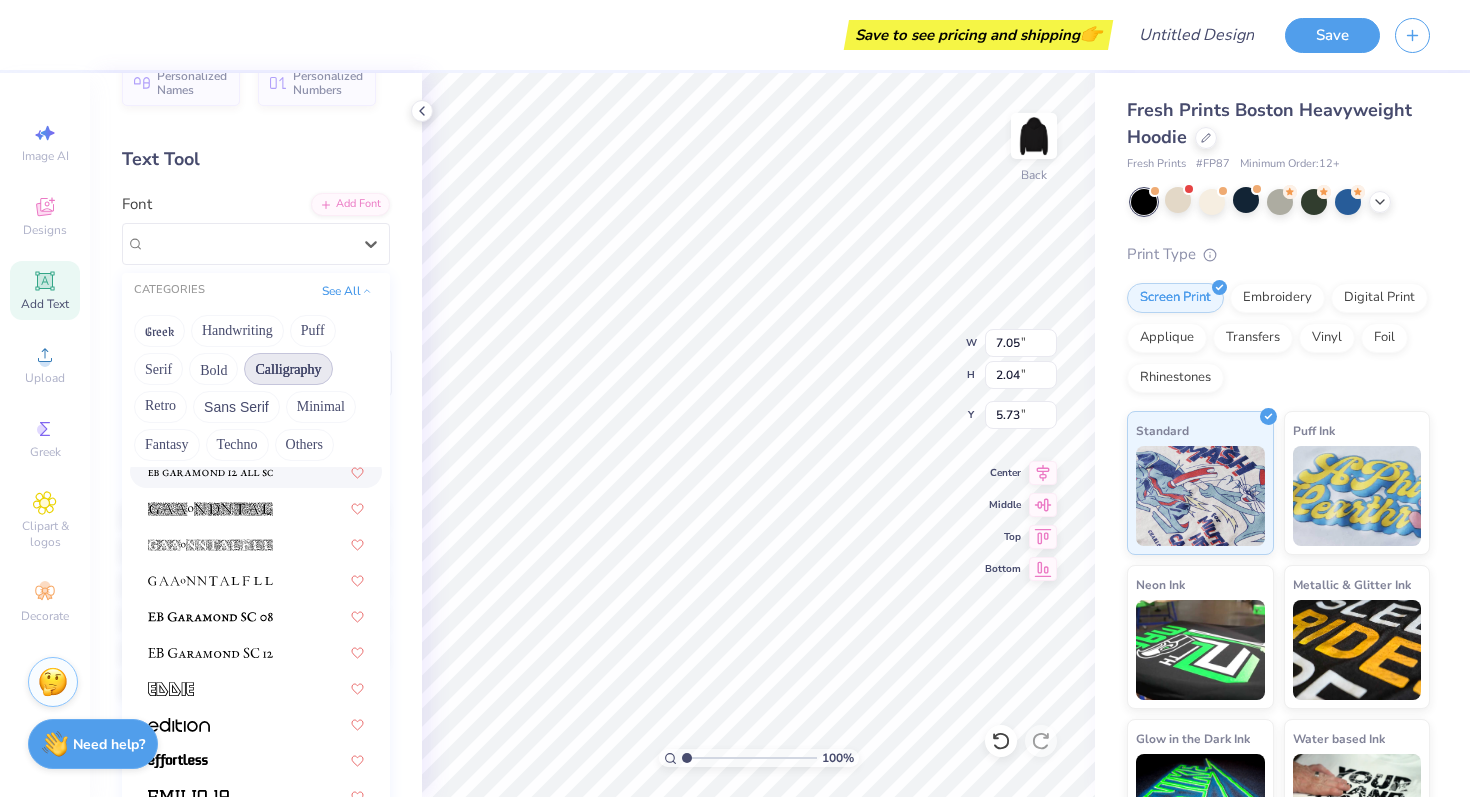 click on "Calligraphy" at bounding box center [288, 369] 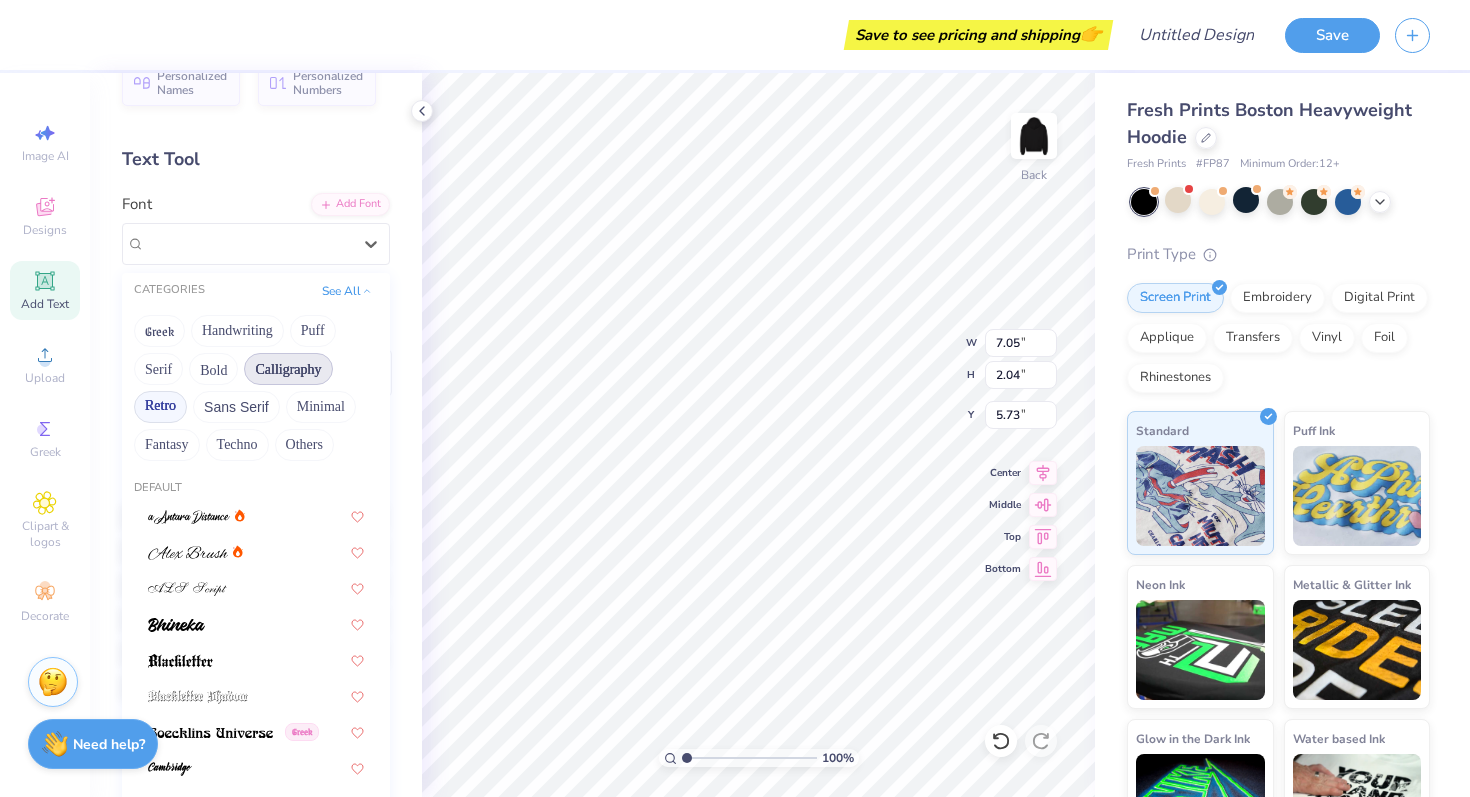 click on "Retro" at bounding box center [160, 407] 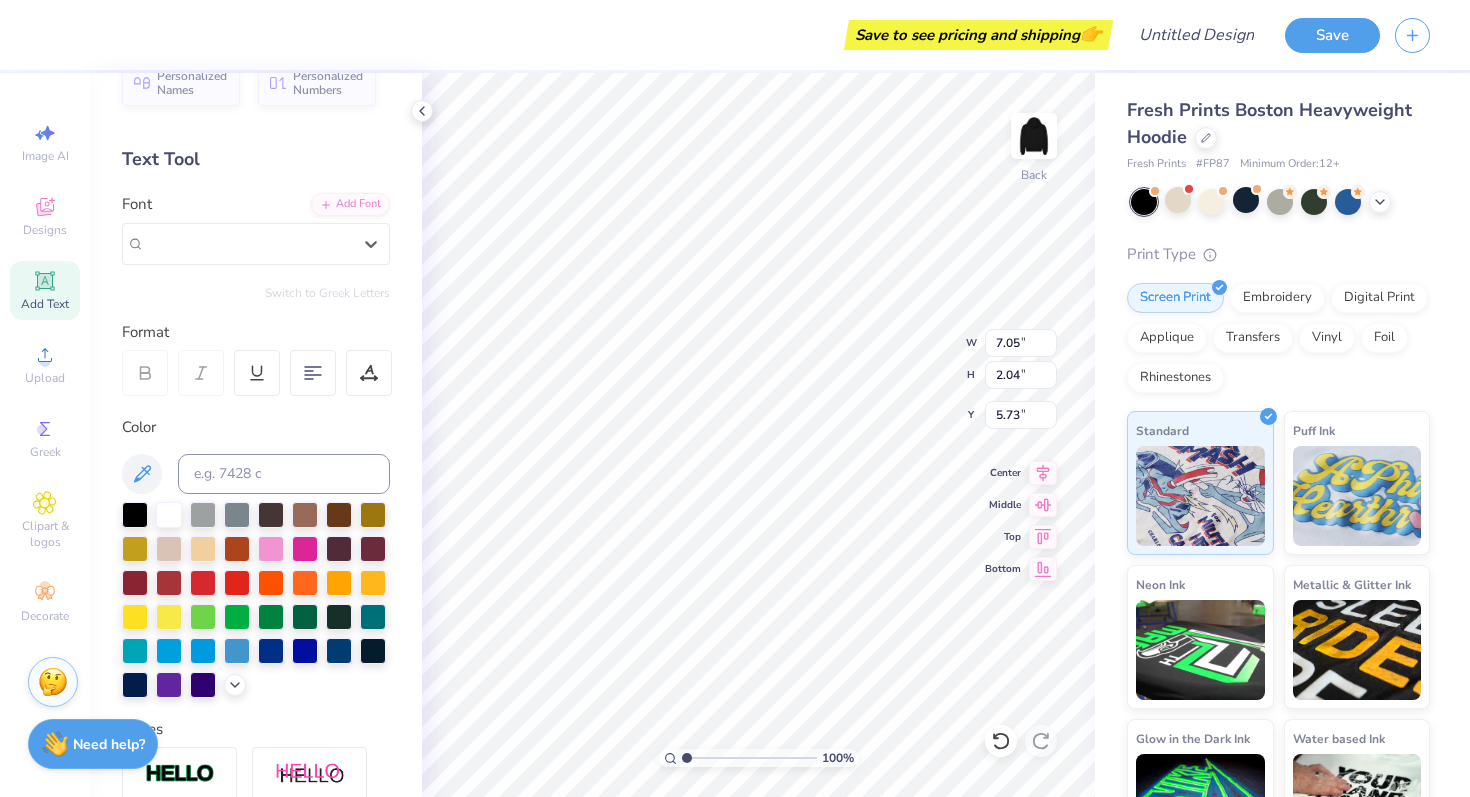scroll, scrollTop: 0, scrollLeft: 0, axis: both 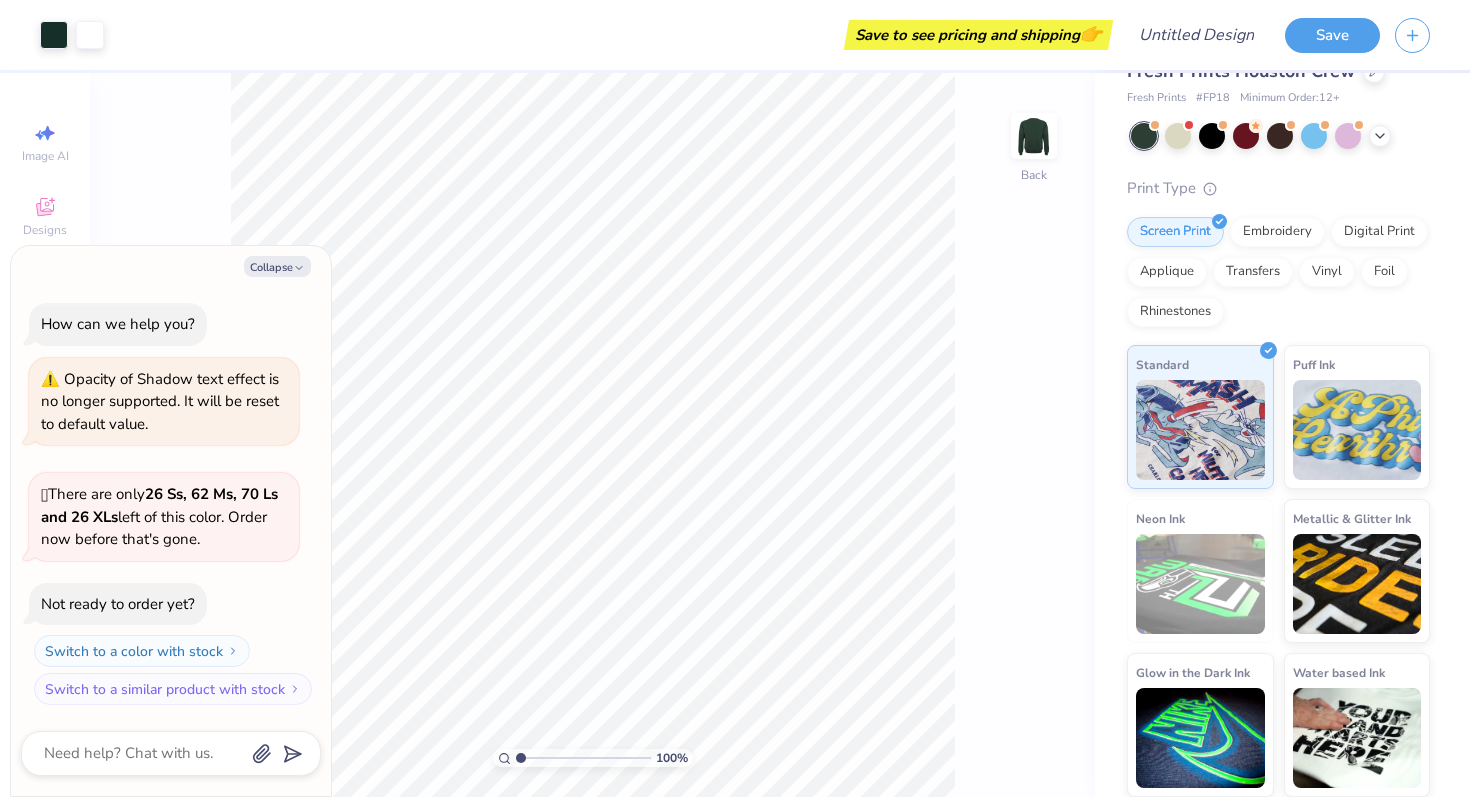 click on "Screen Print Embroidery Digital Print Applique Transfers Vinyl Foil Rhinestones" at bounding box center [1278, 272] 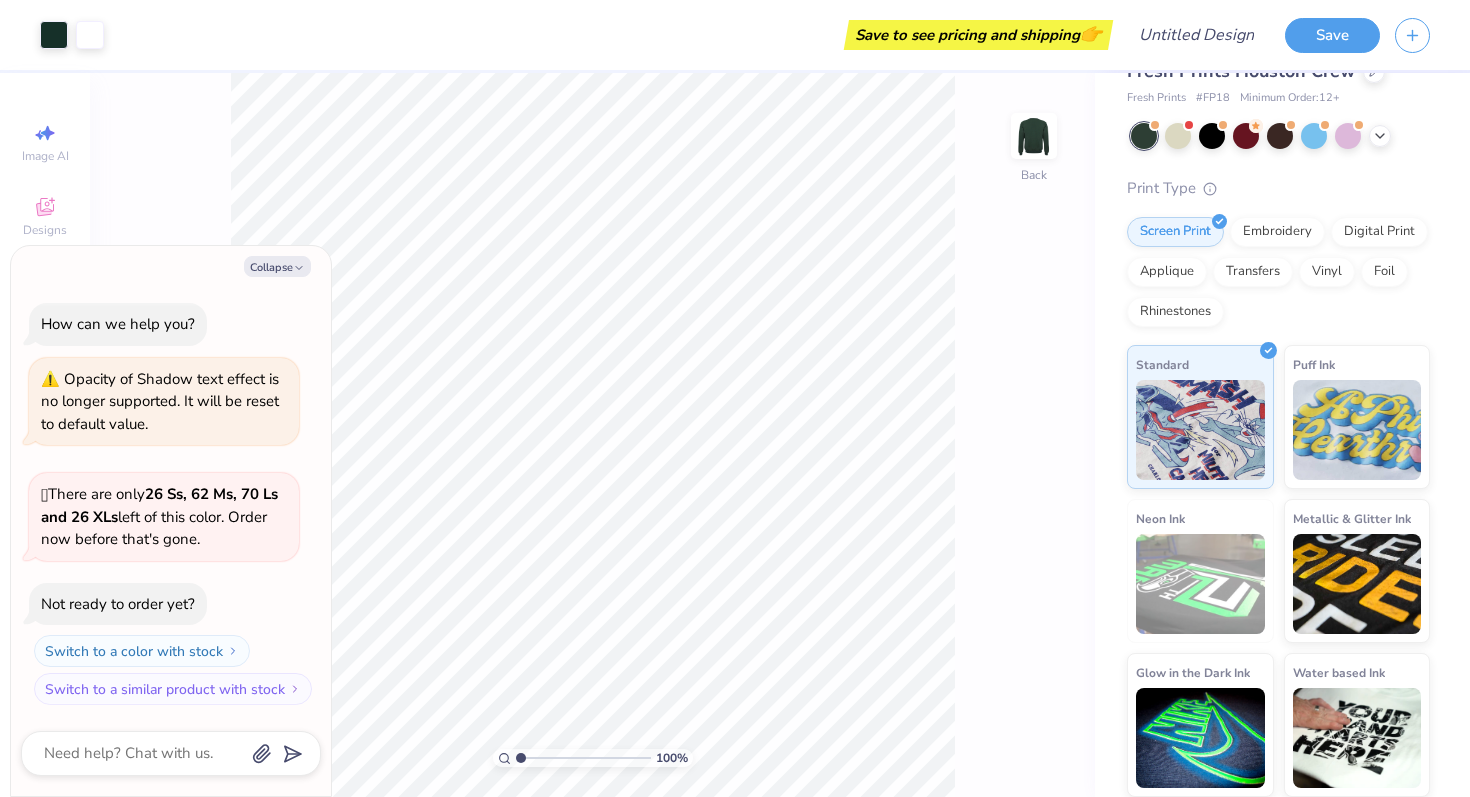 scroll, scrollTop: 0, scrollLeft: 0, axis: both 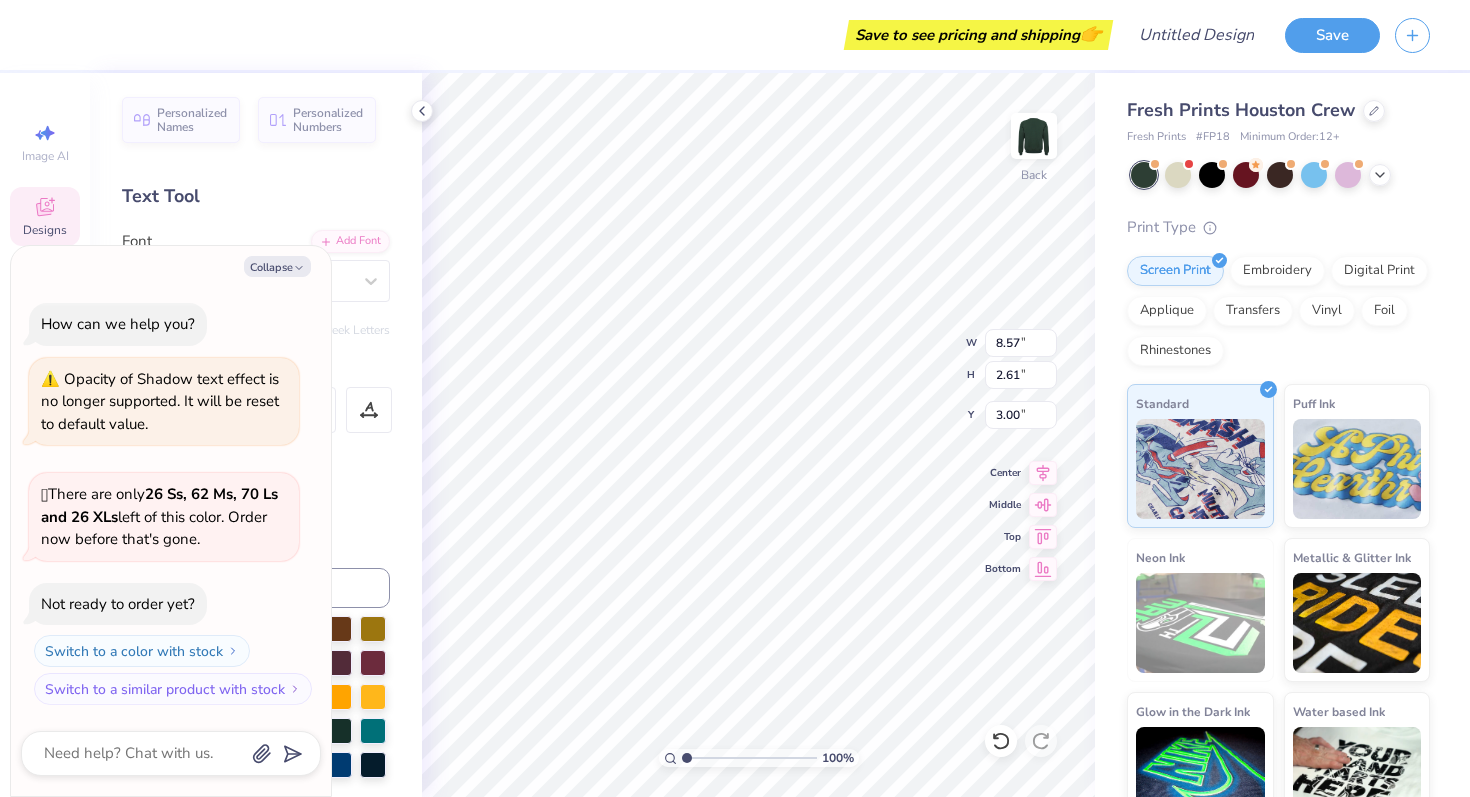 type on "x" 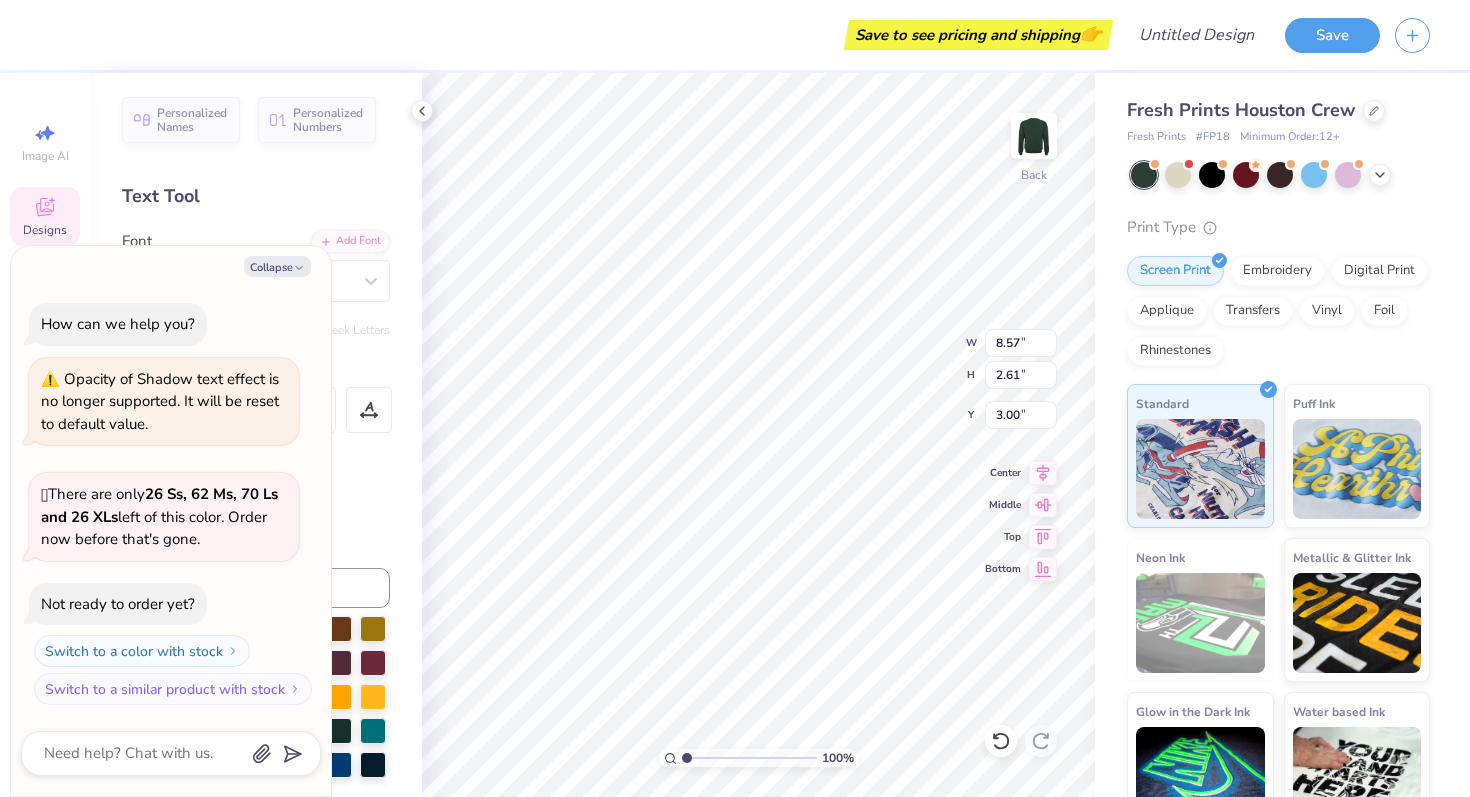 type 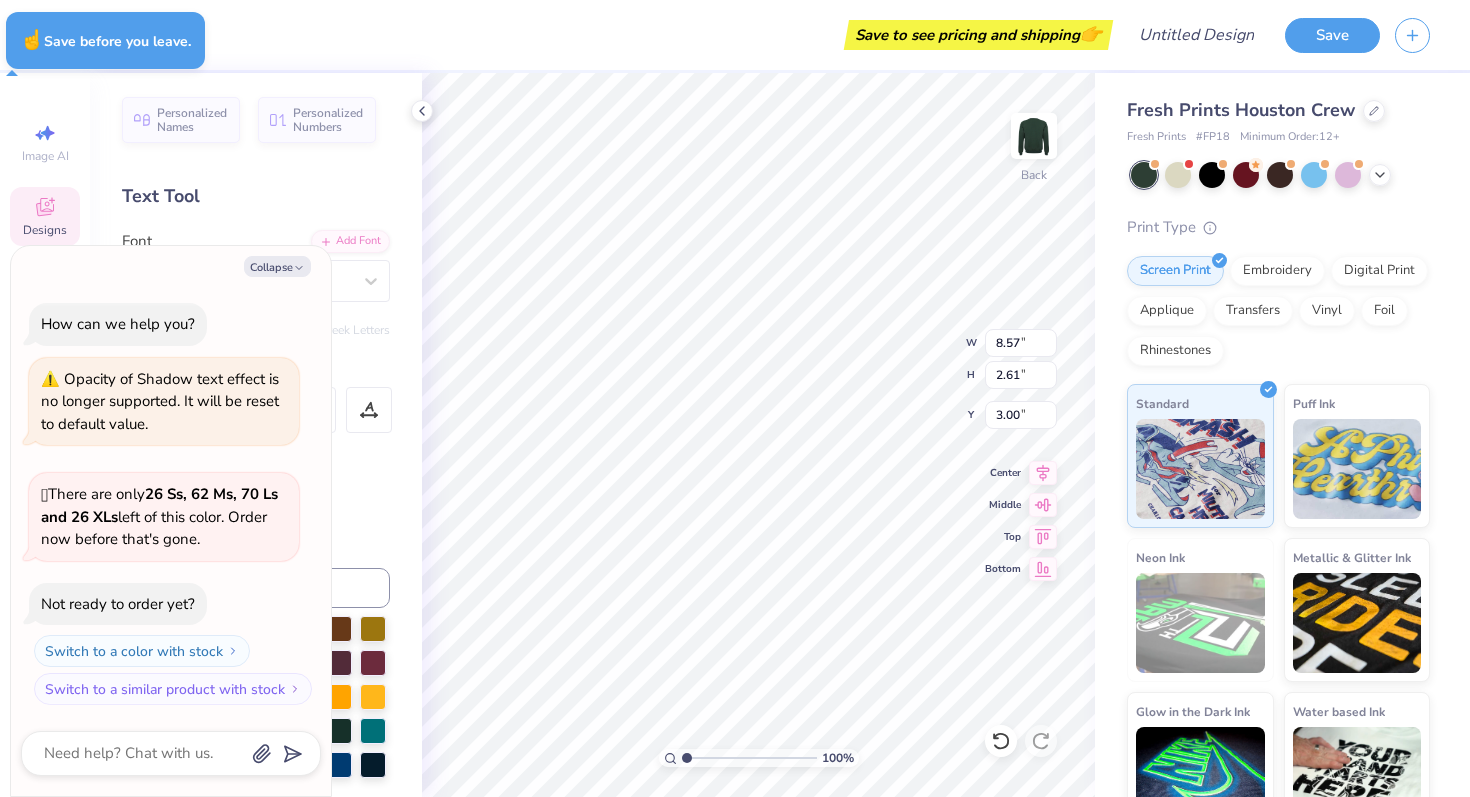 type on "x" 